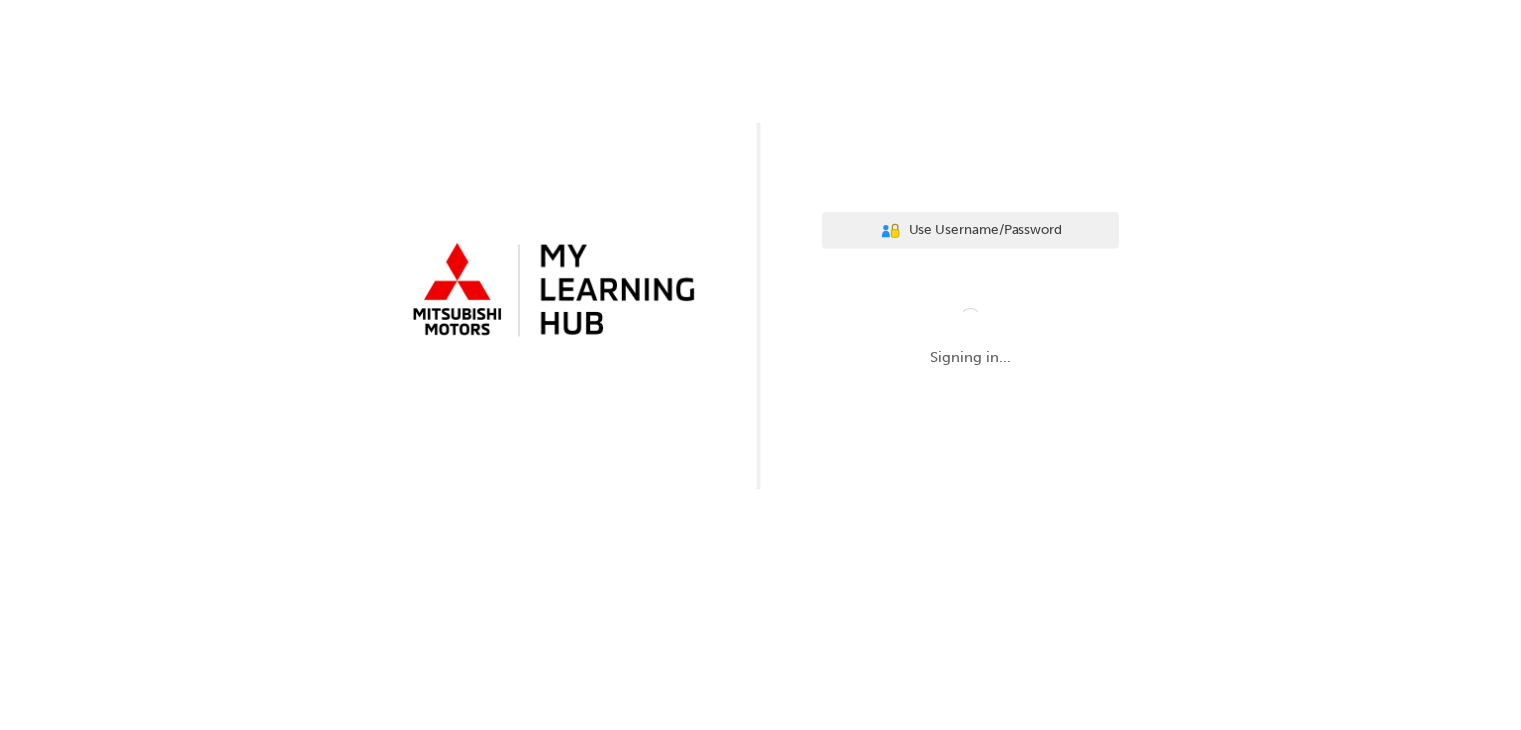 scroll, scrollTop: 0, scrollLeft: 0, axis: both 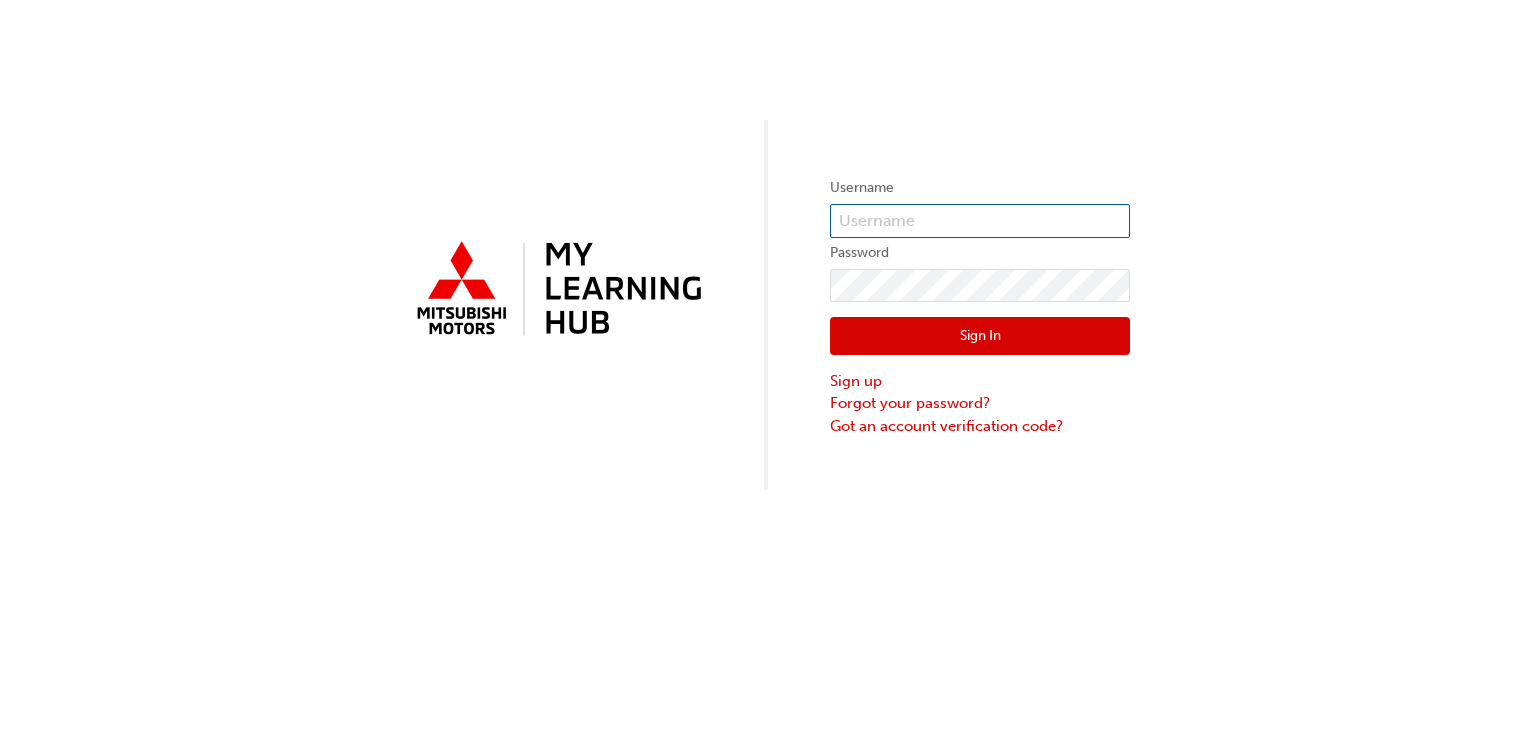 type on "0005657841" 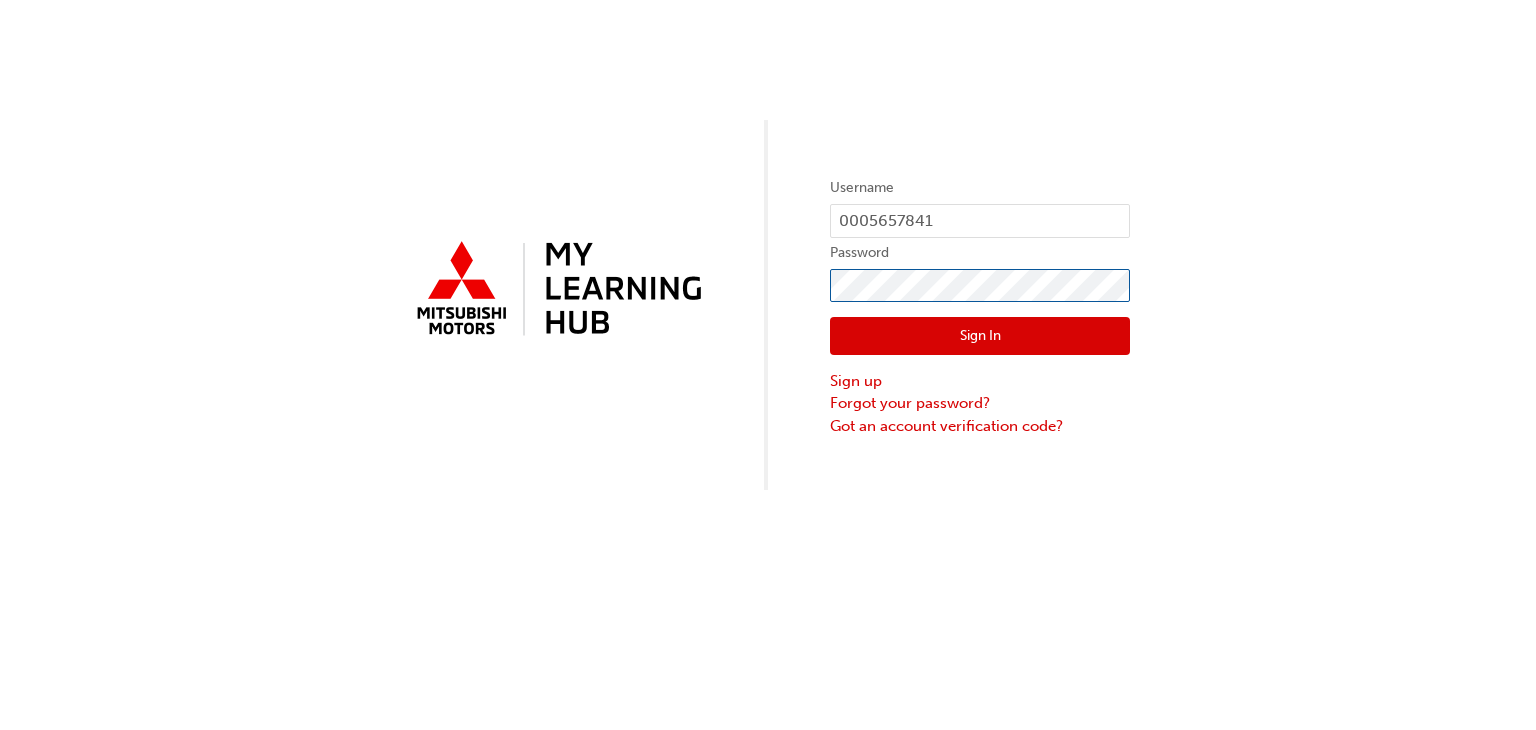 click on "Username 0005657841 Password Sign In Sign up Forgot your password? Got an account verification code?" at bounding box center [980, 306] 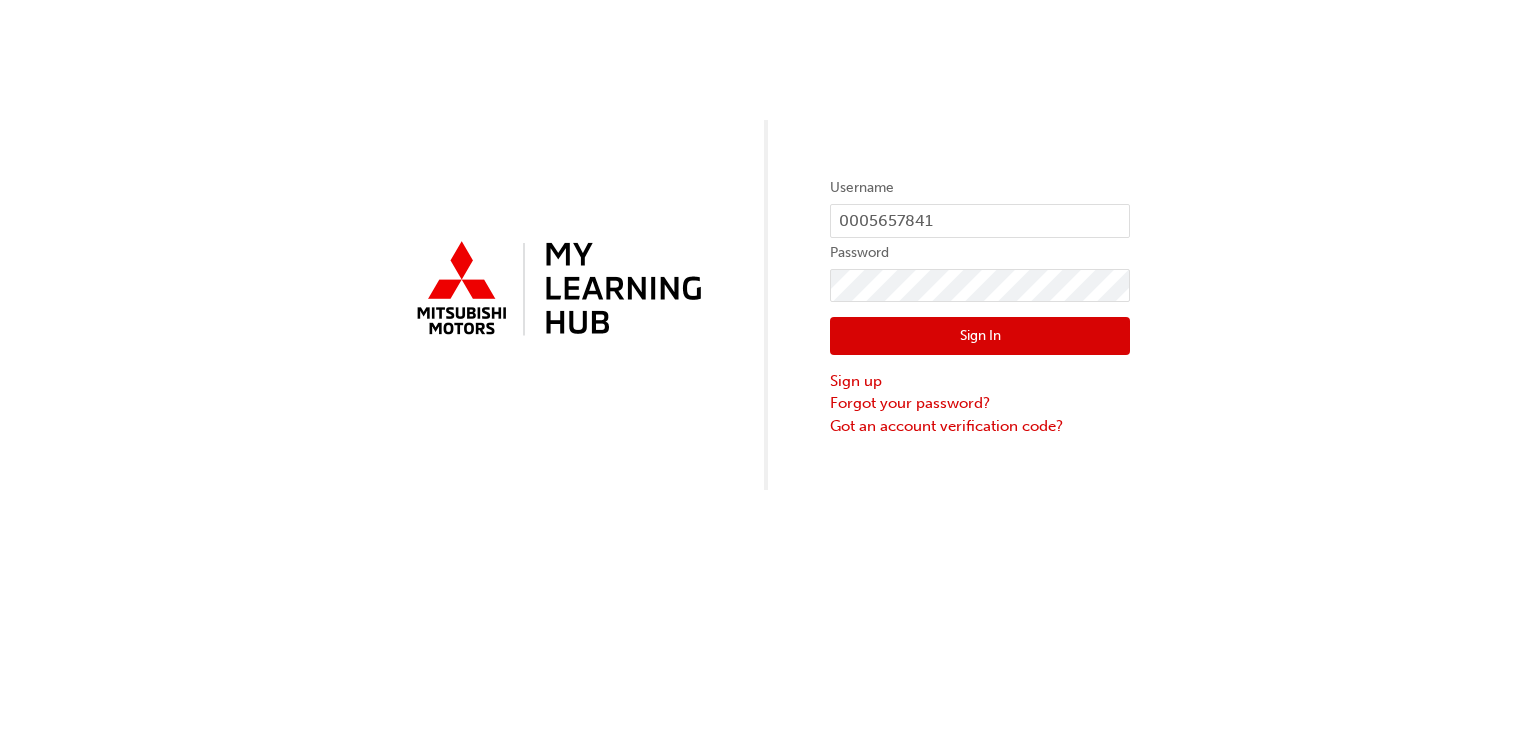 click on "Sign In" at bounding box center (980, 336) 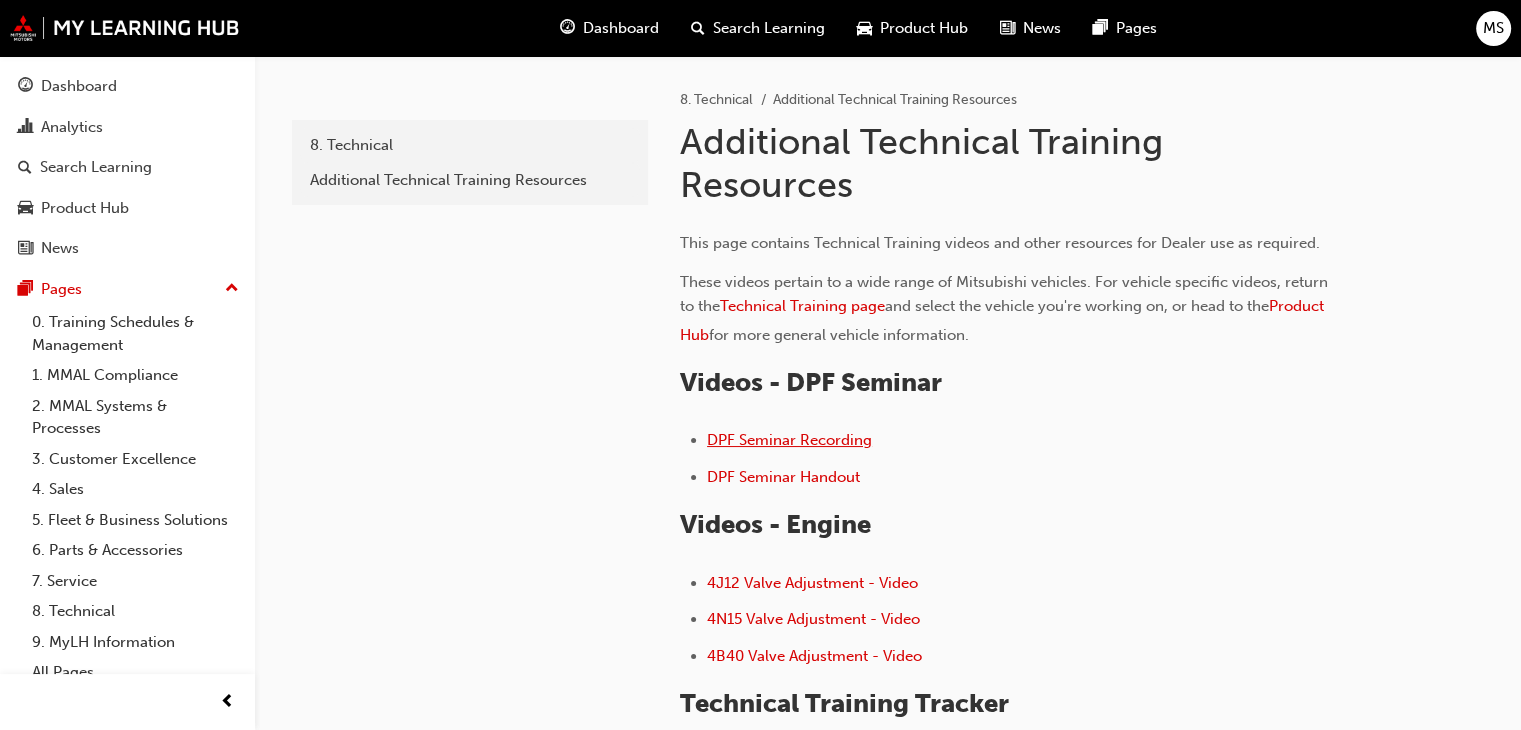 click on "DPF Seminar Recording" at bounding box center [789, 440] 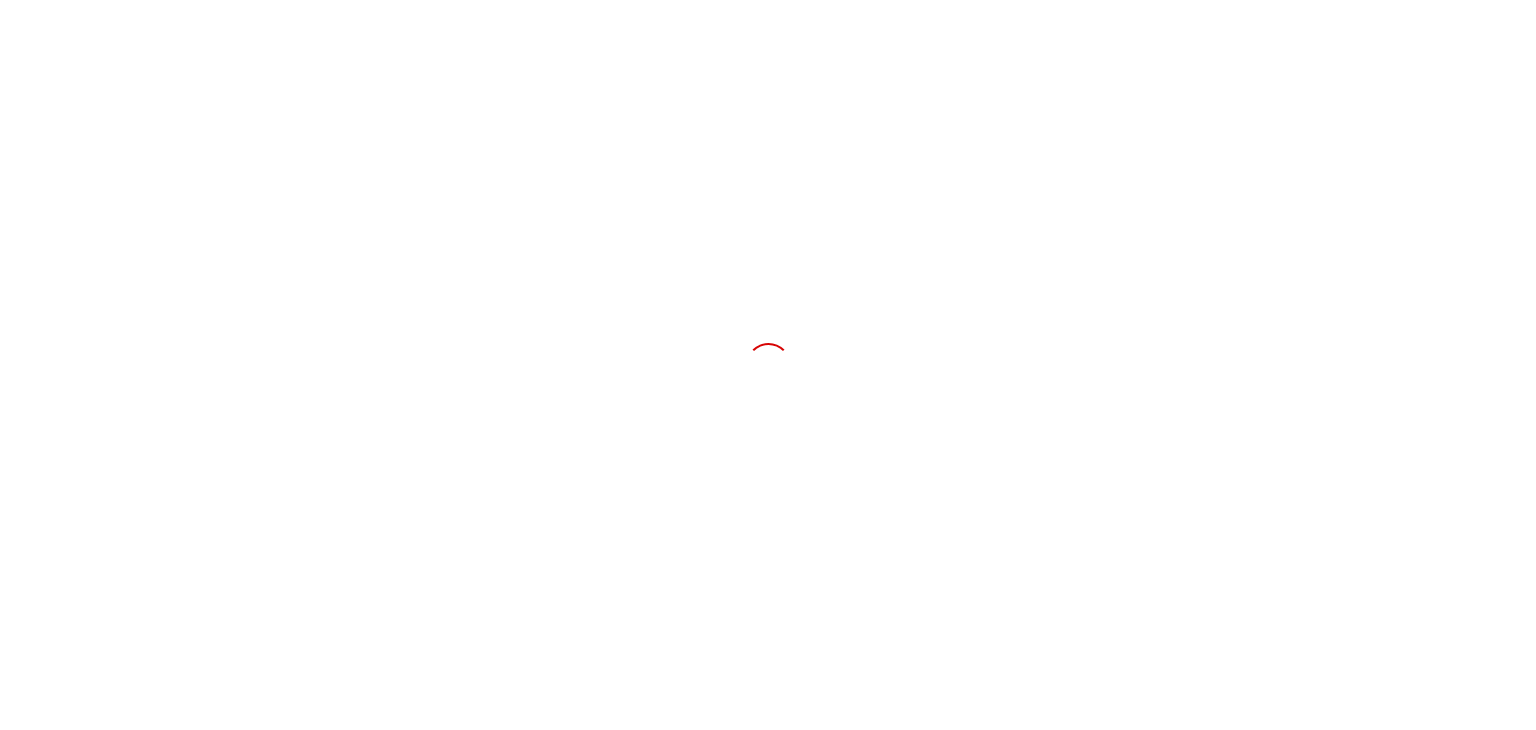 scroll, scrollTop: 0, scrollLeft: 0, axis: both 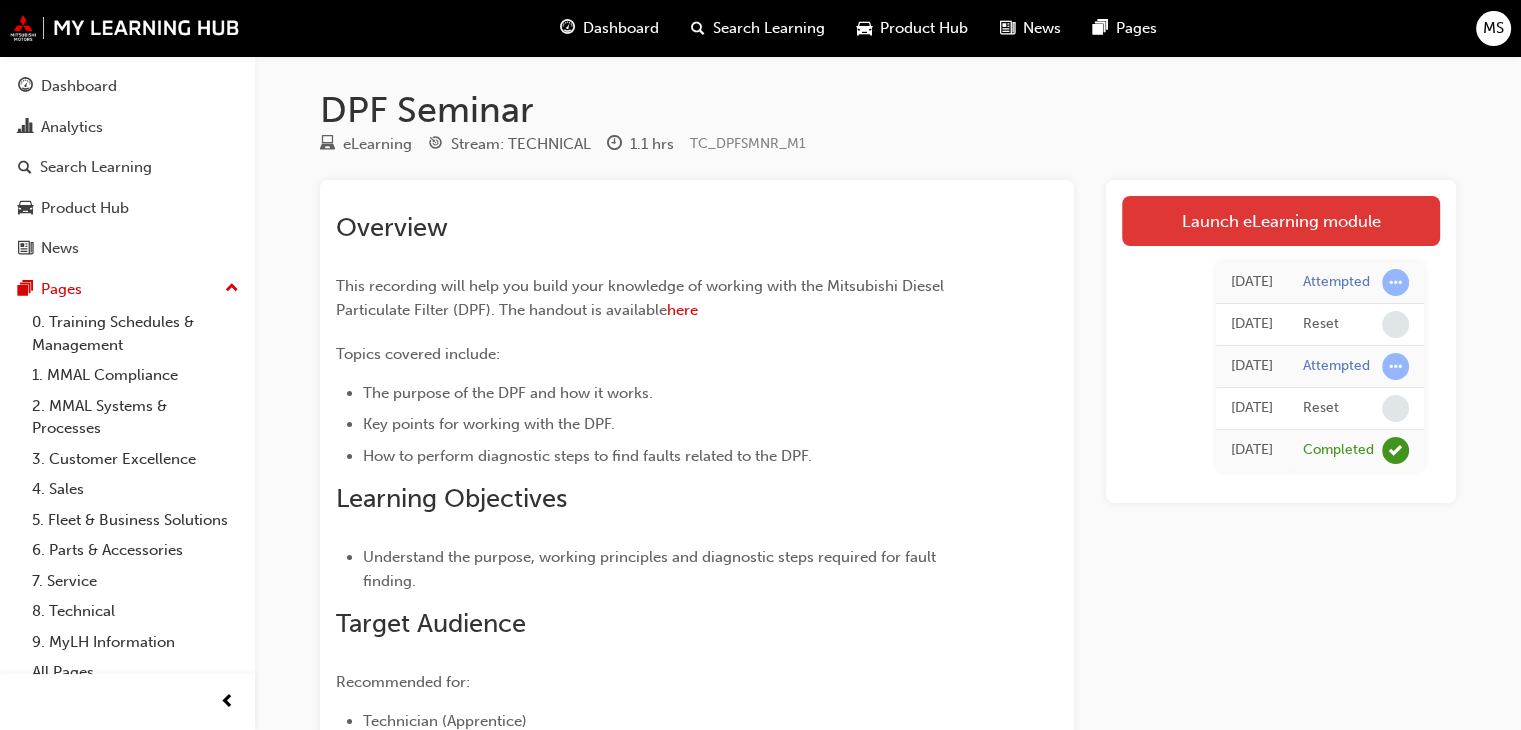 click on "Launch eLearning module" at bounding box center (1281, 221) 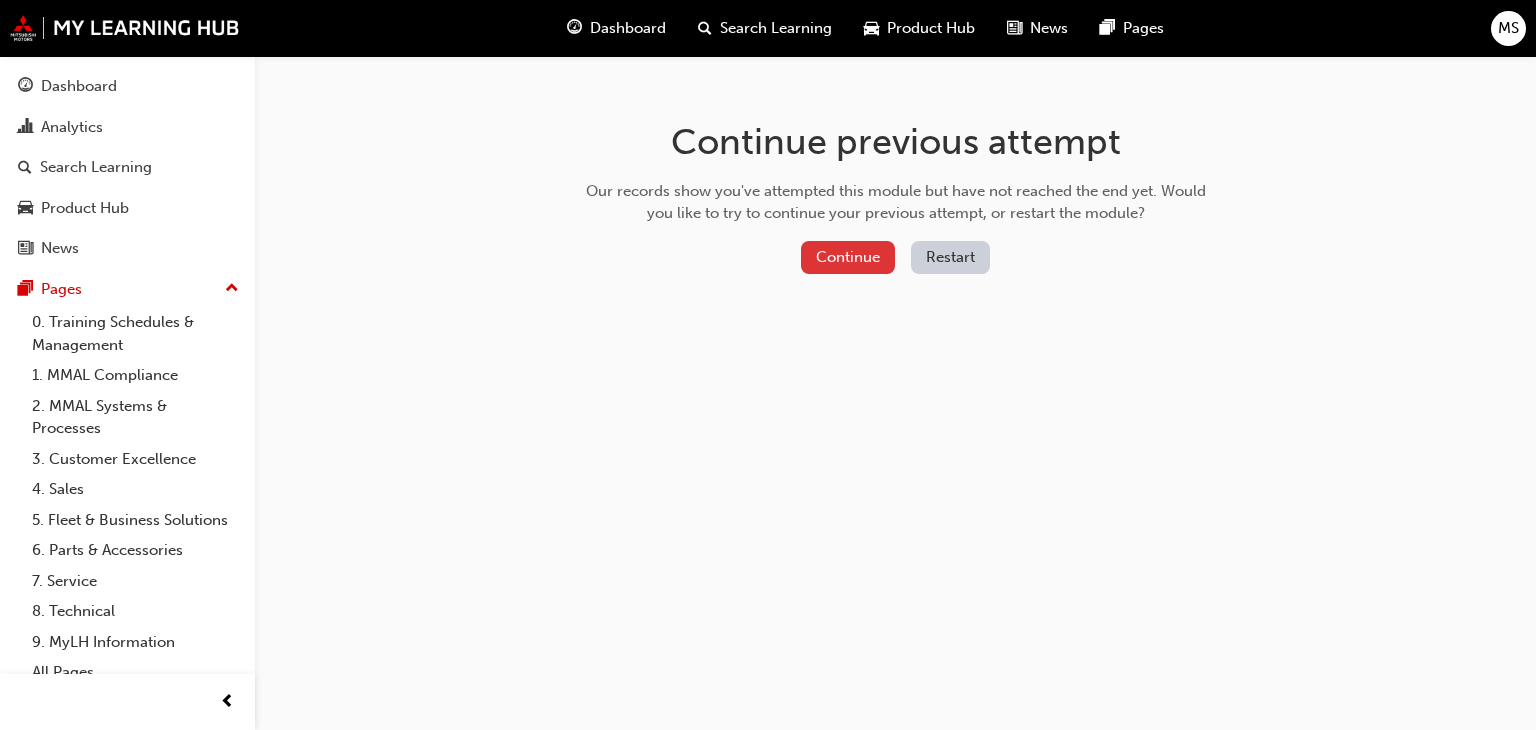 click on "Continue" at bounding box center (848, 257) 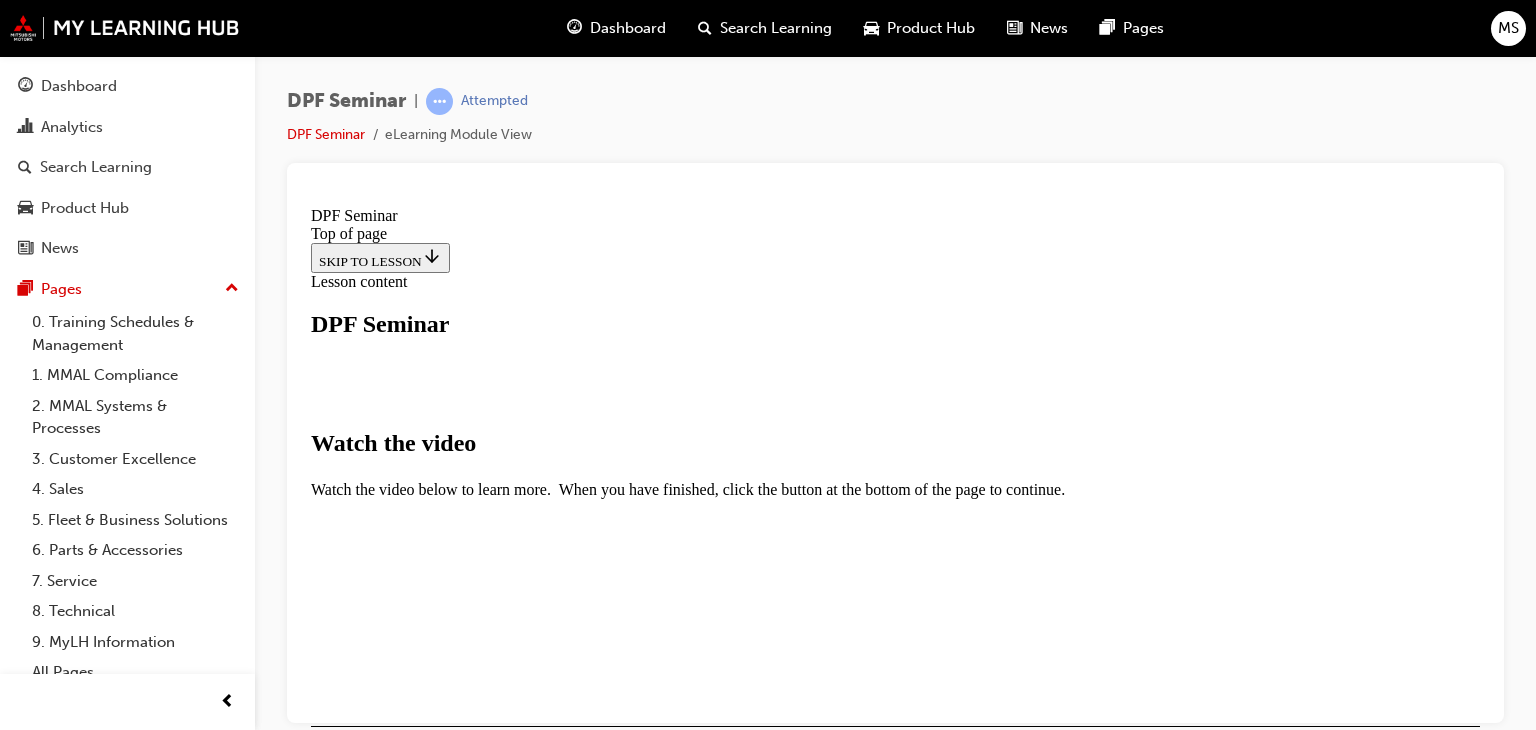 scroll, scrollTop: 0, scrollLeft: 0, axis: both 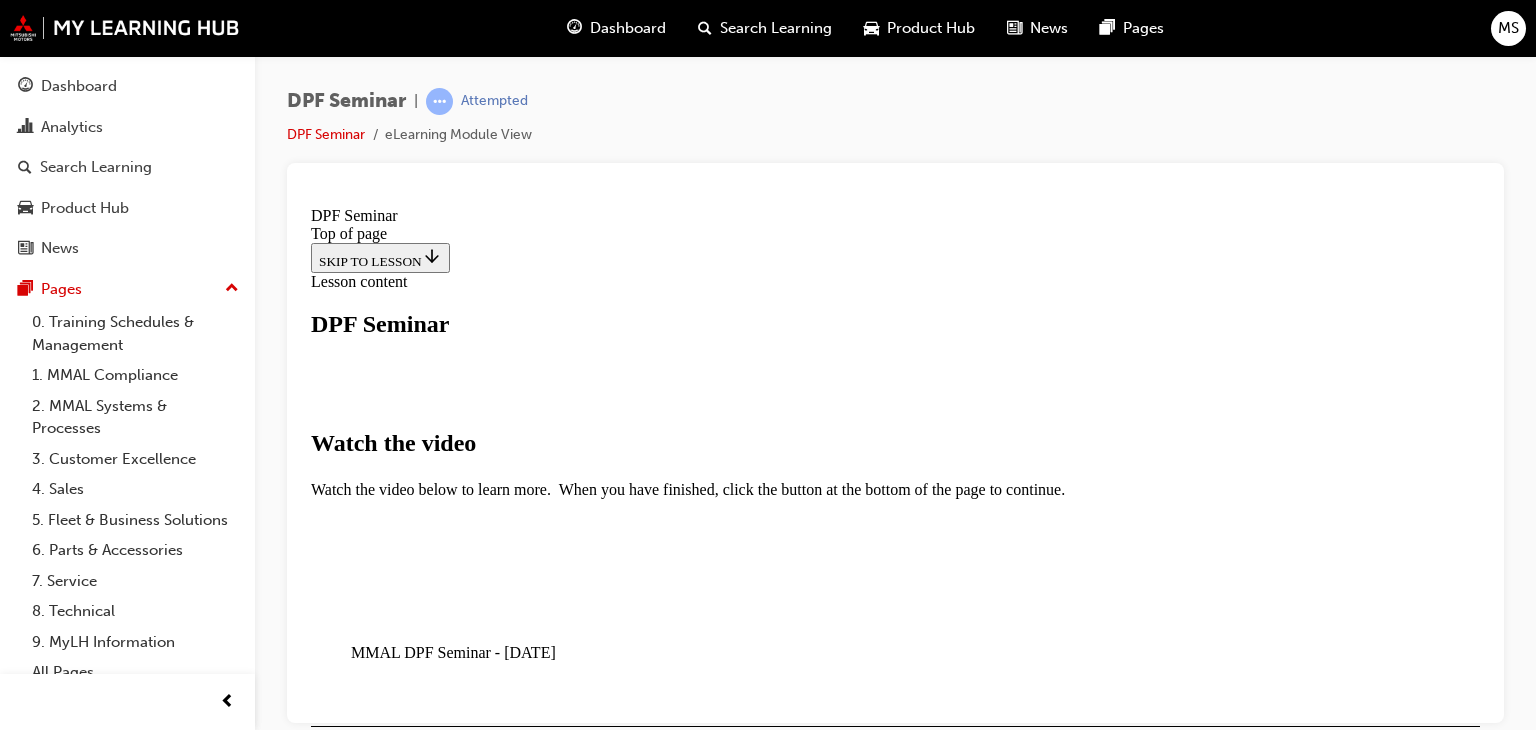 click at bounding box center (359, 826) 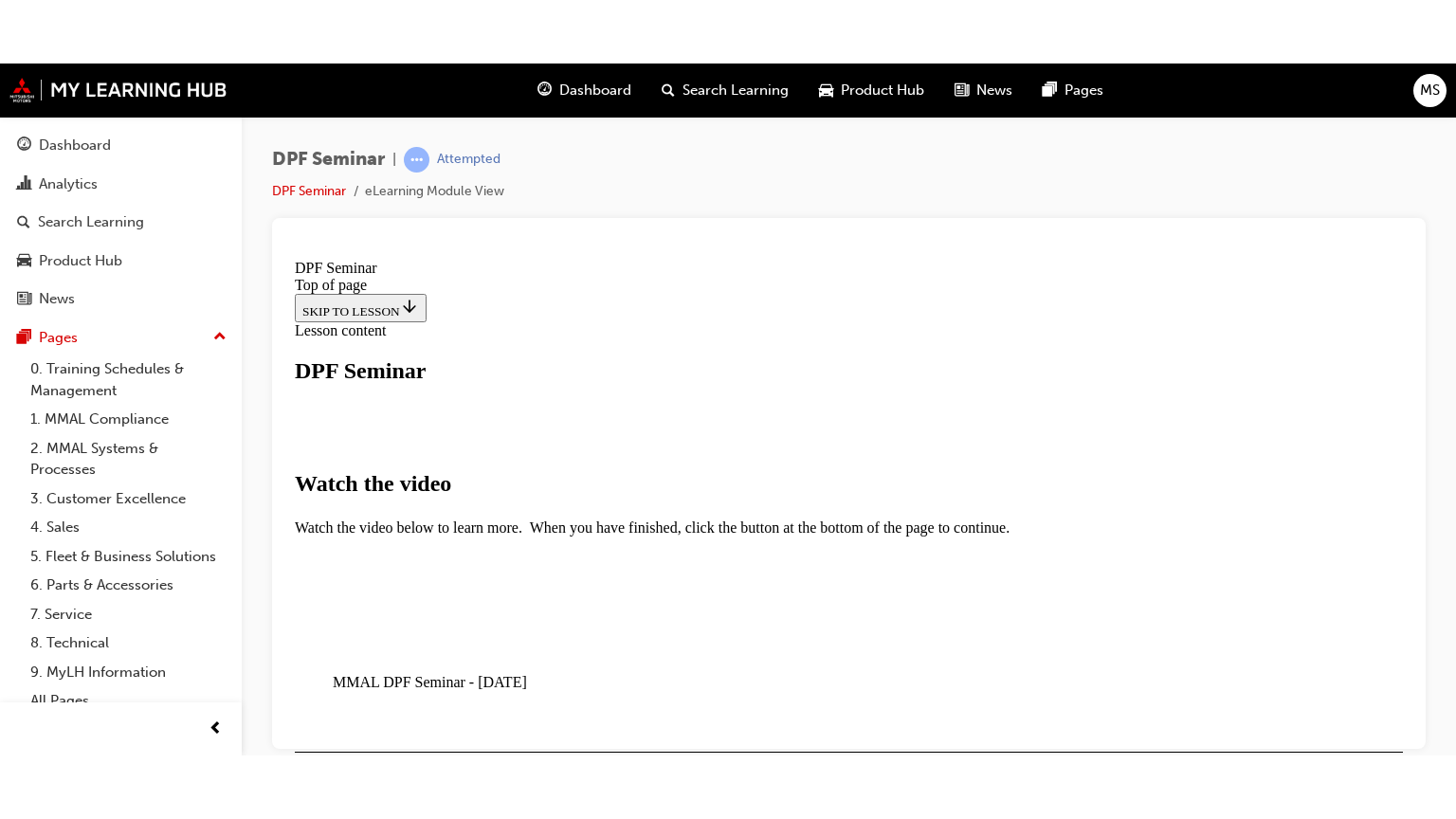 scroll, scrollTop: 368, scrollLeft: 0, axis: vertical 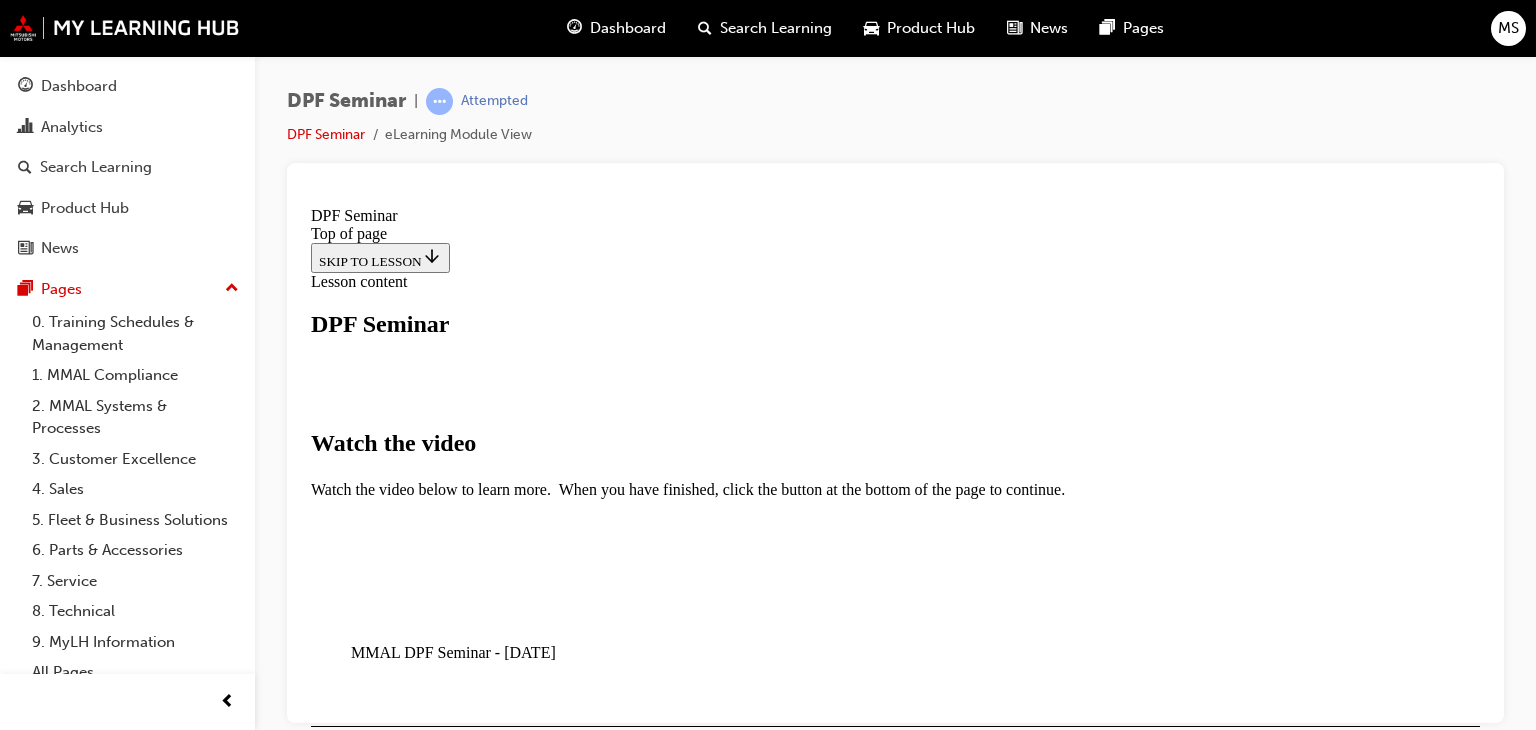 click 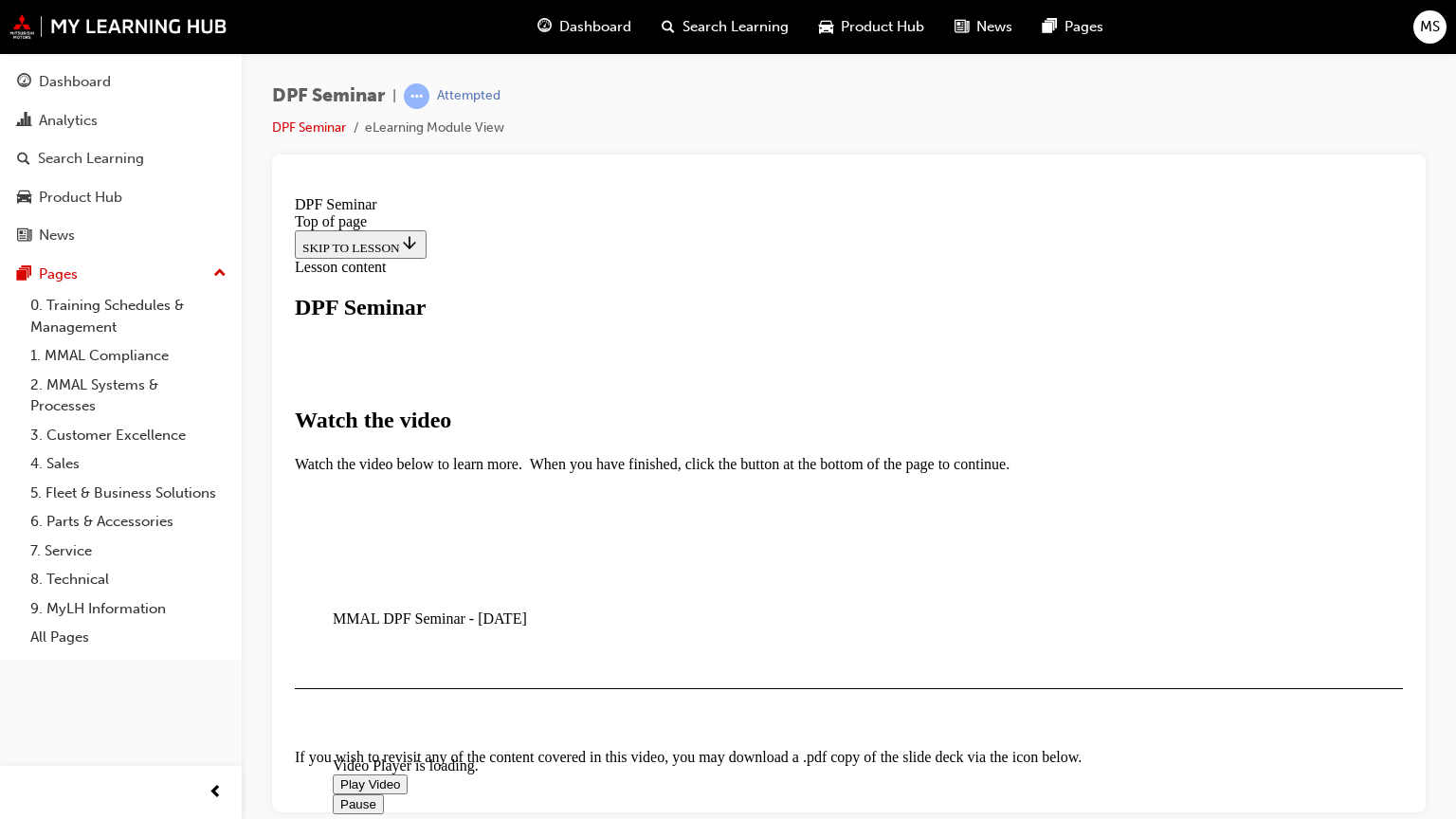 type 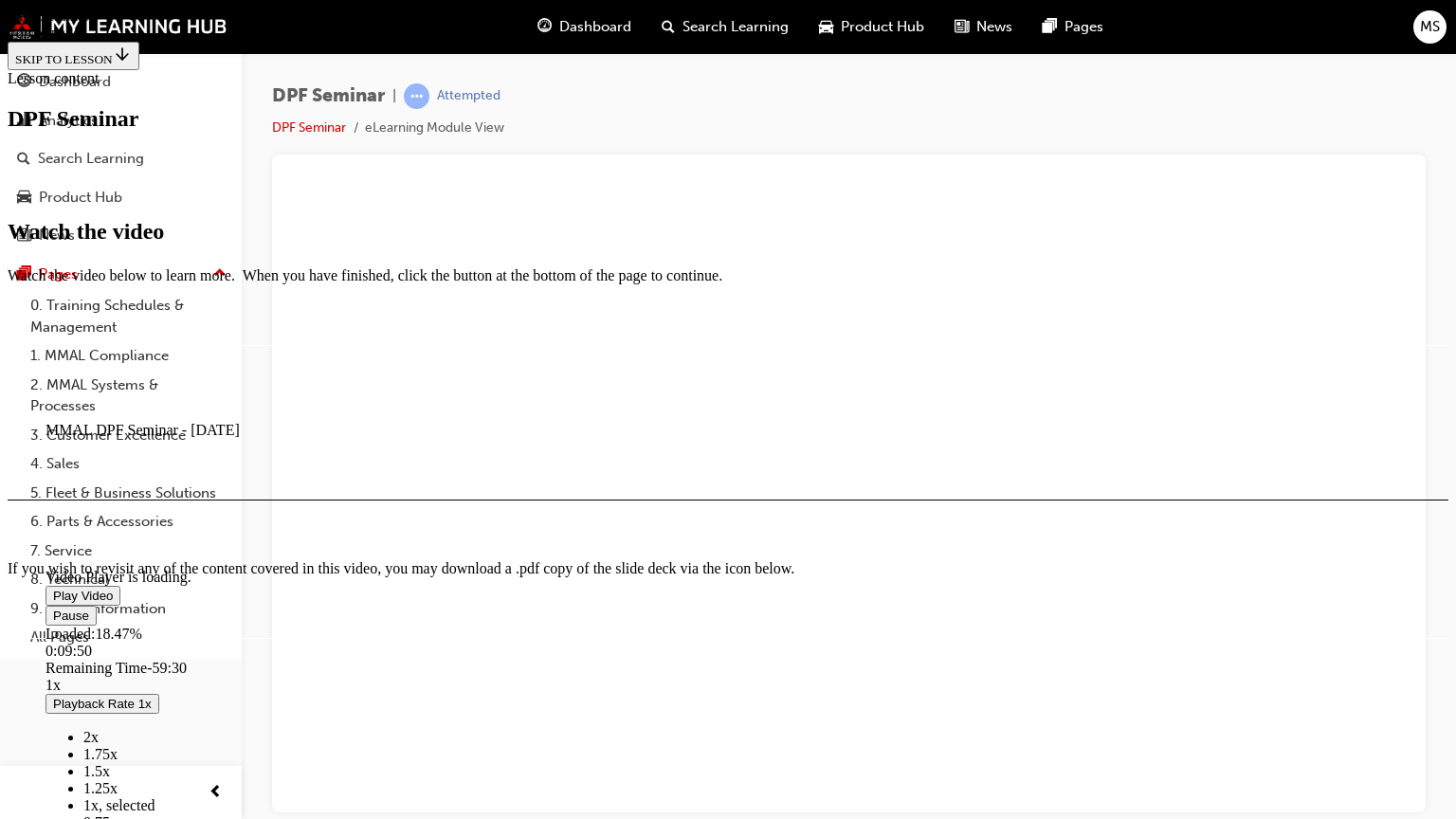 click at bounding box center [53, 994] 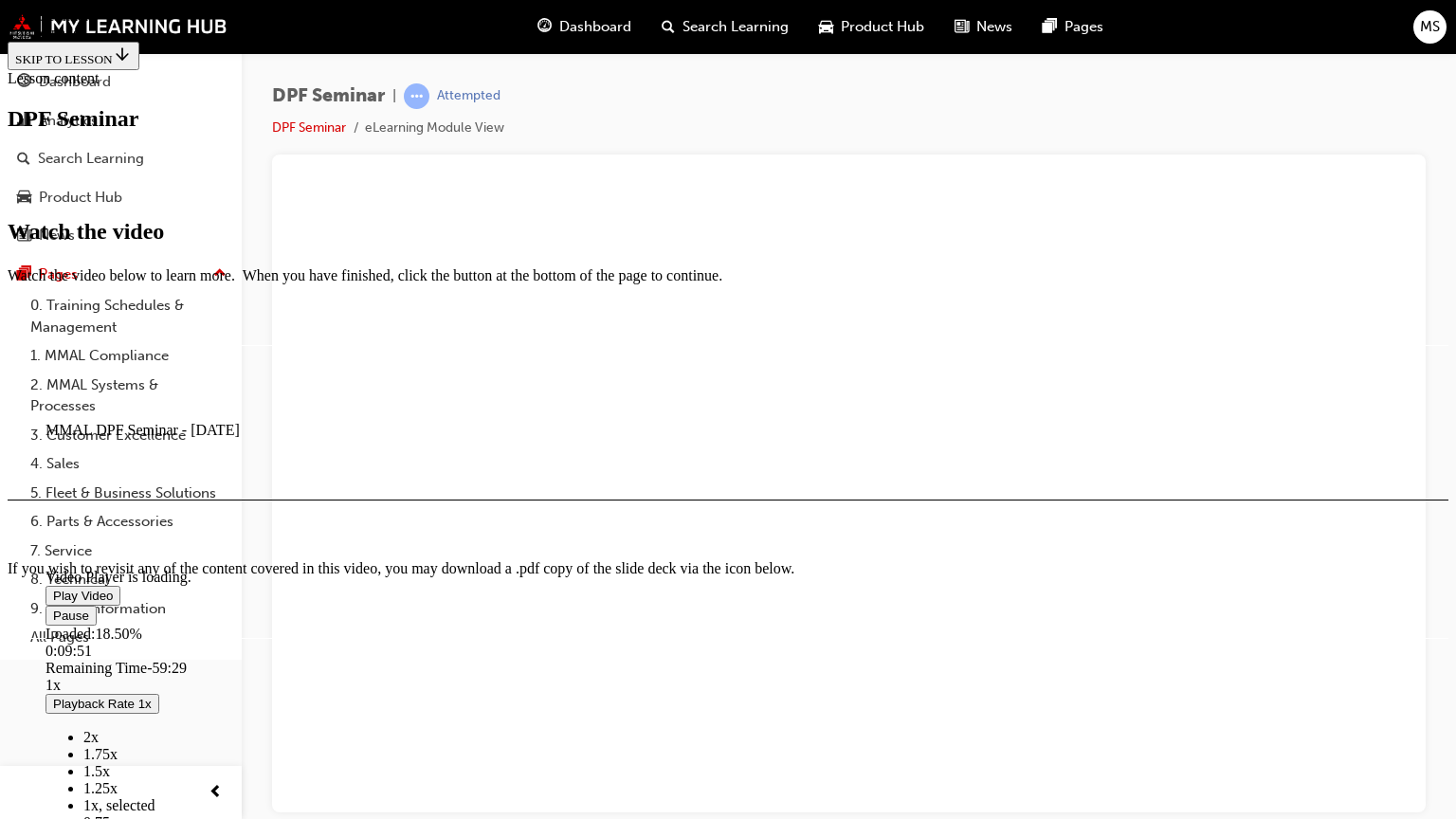 click at bounding box center [53, 994] 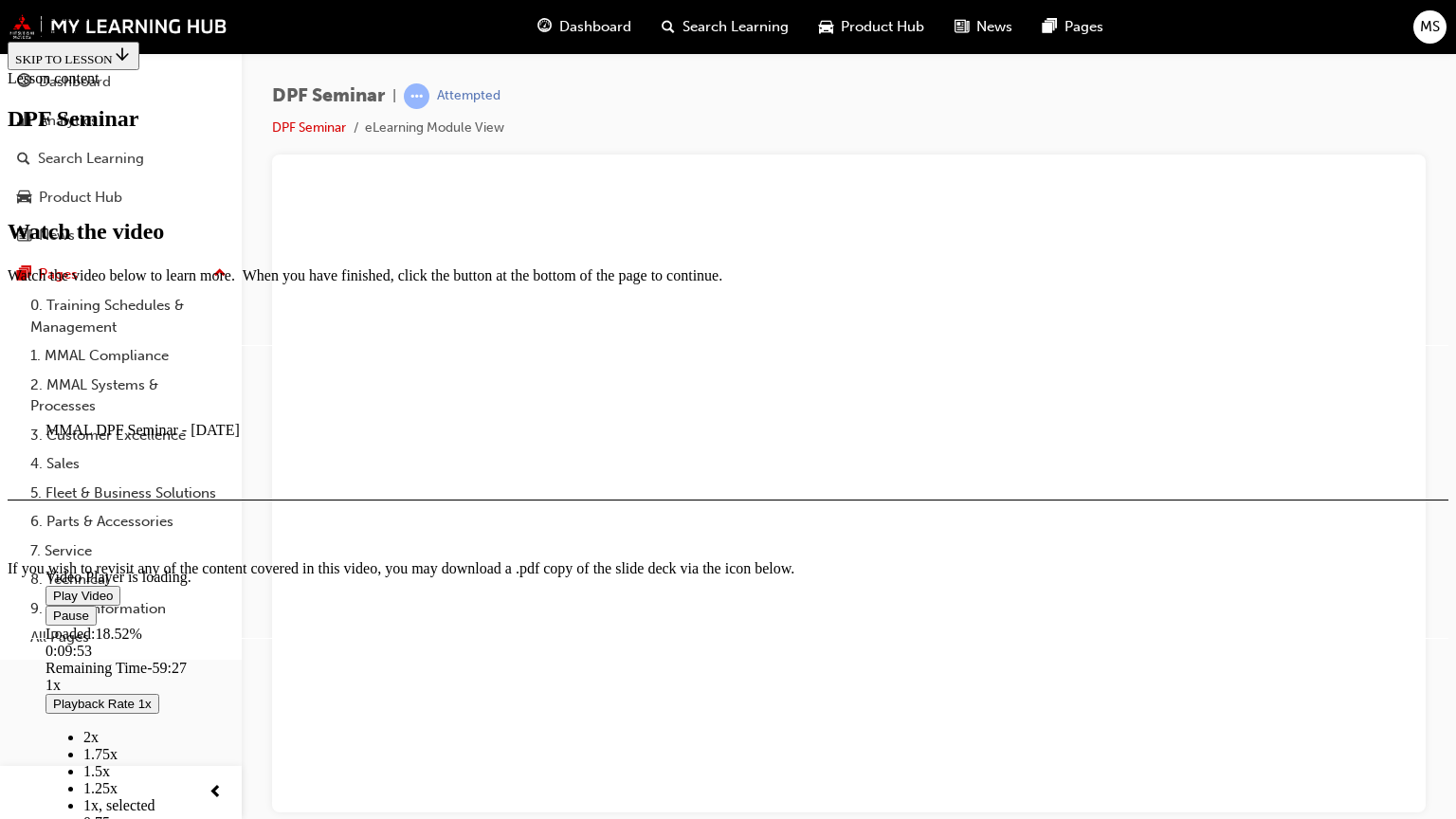 click at bounding box center [165, 974] 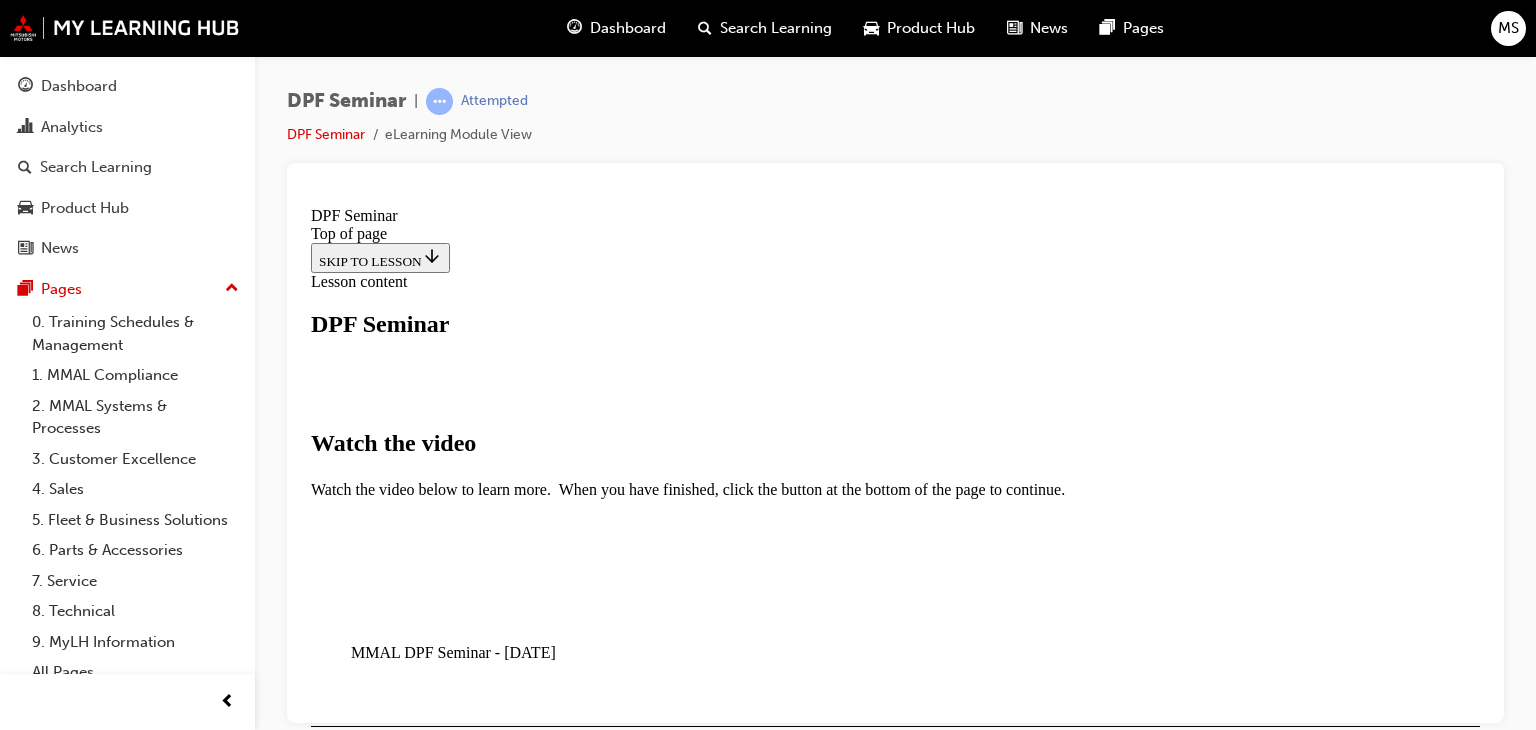 click at bounding box center (359, 1226) 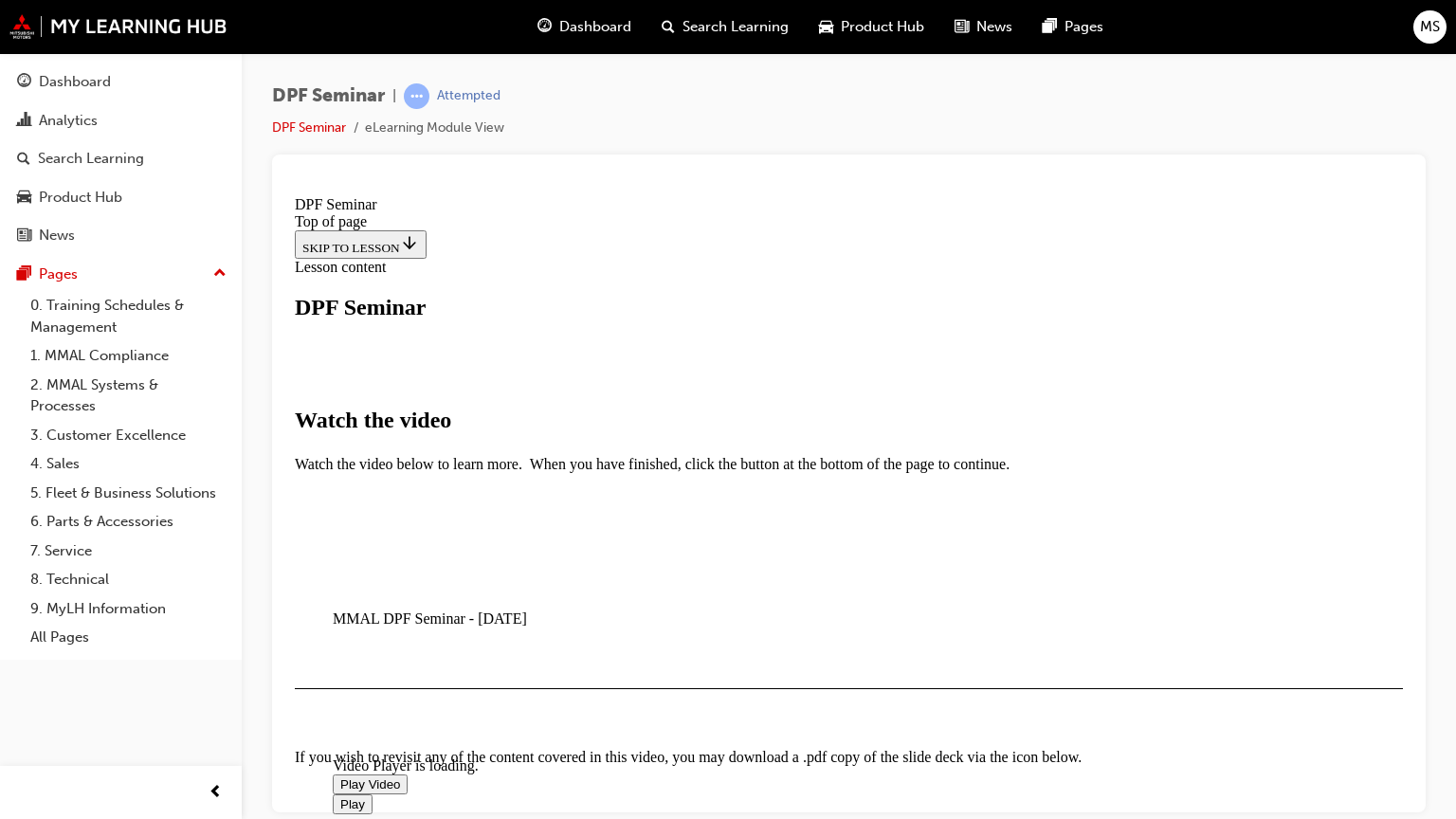 click at bounding box center [475, 664] 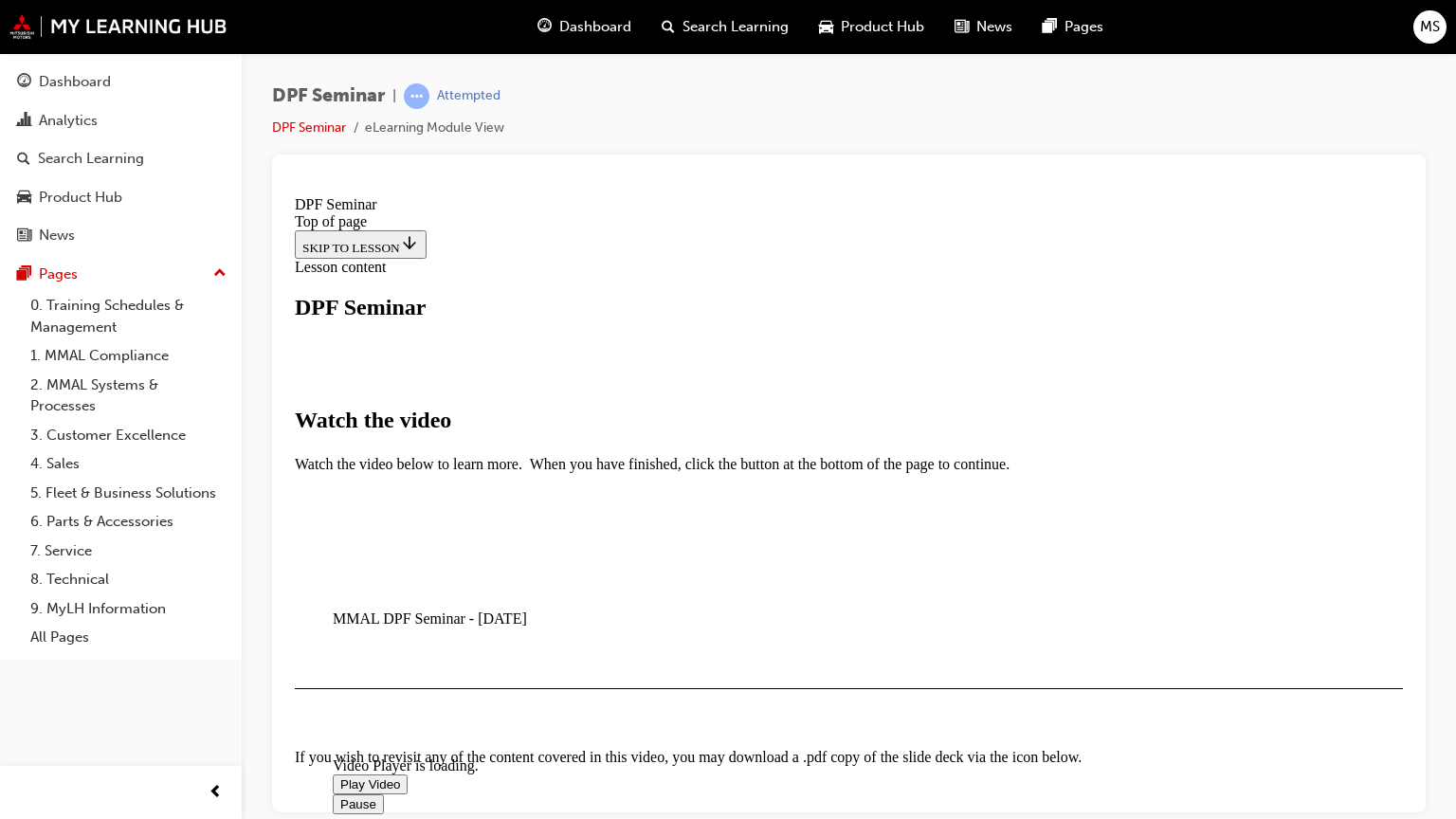 click at bounding box center (475, 664) 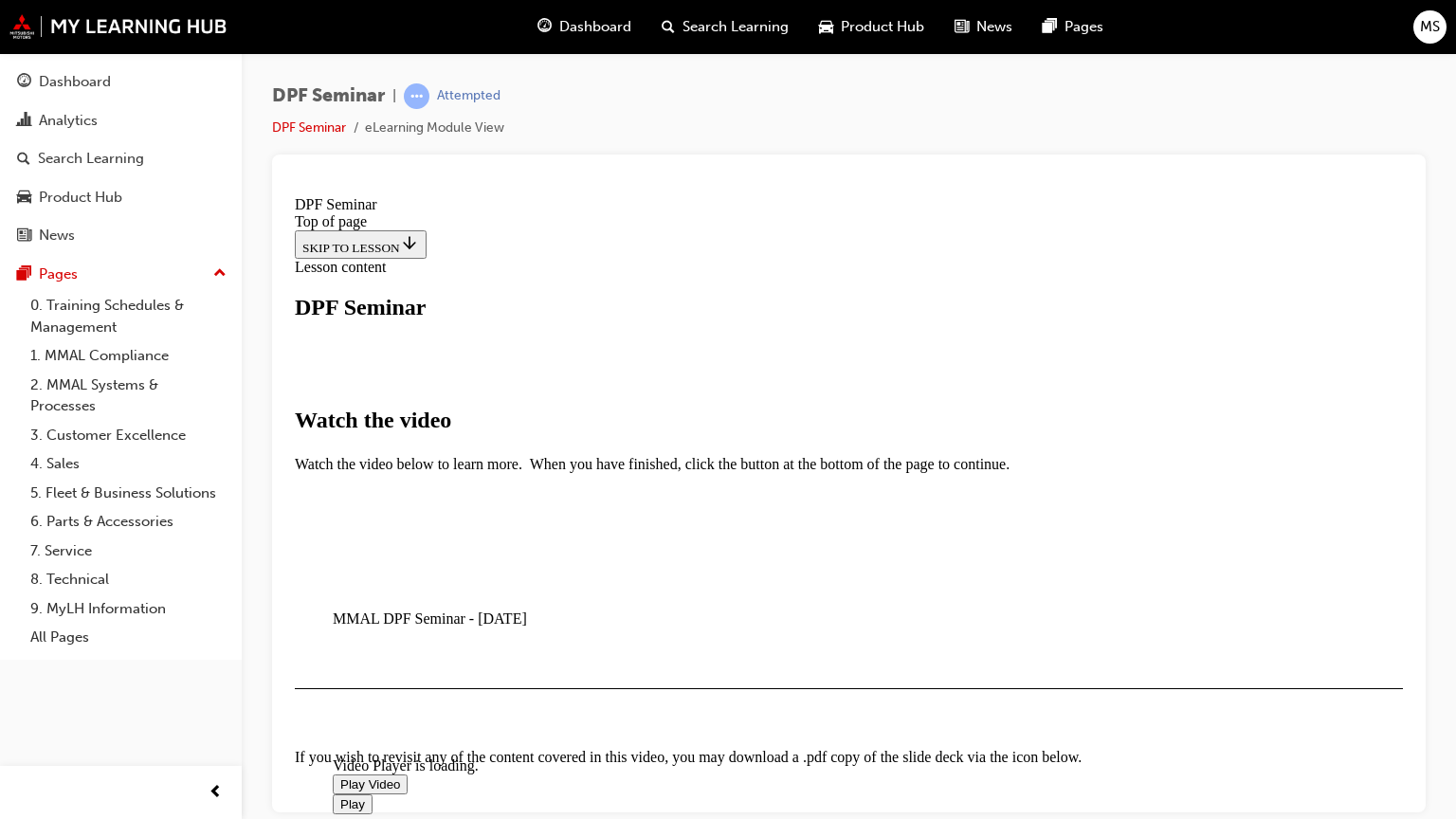 click on "Loaded :  18.77% 0:01:59 0:05:37" at bounding box center [939, 839] 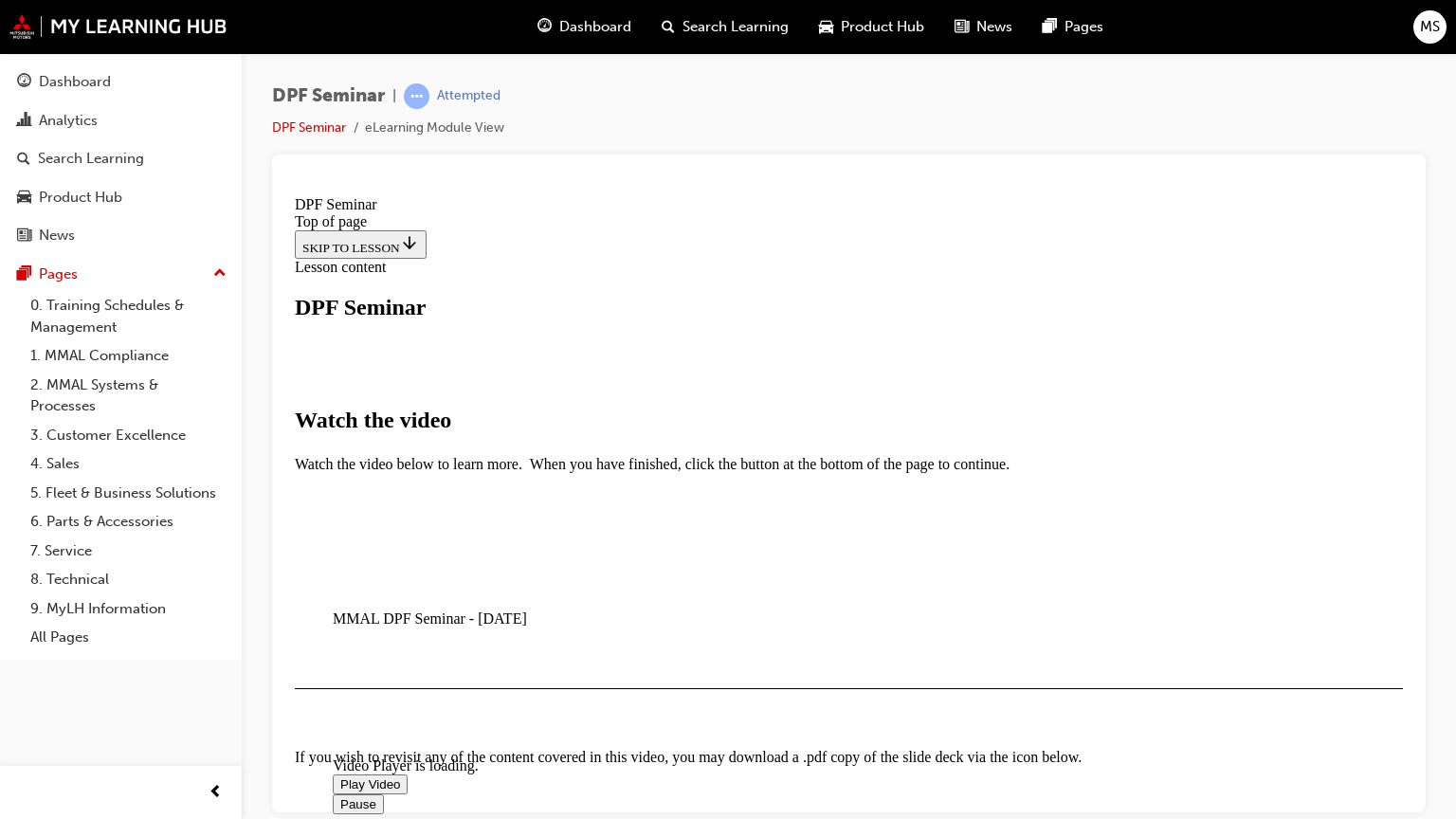 click on "1.25x" at bounding box center (388, 992) 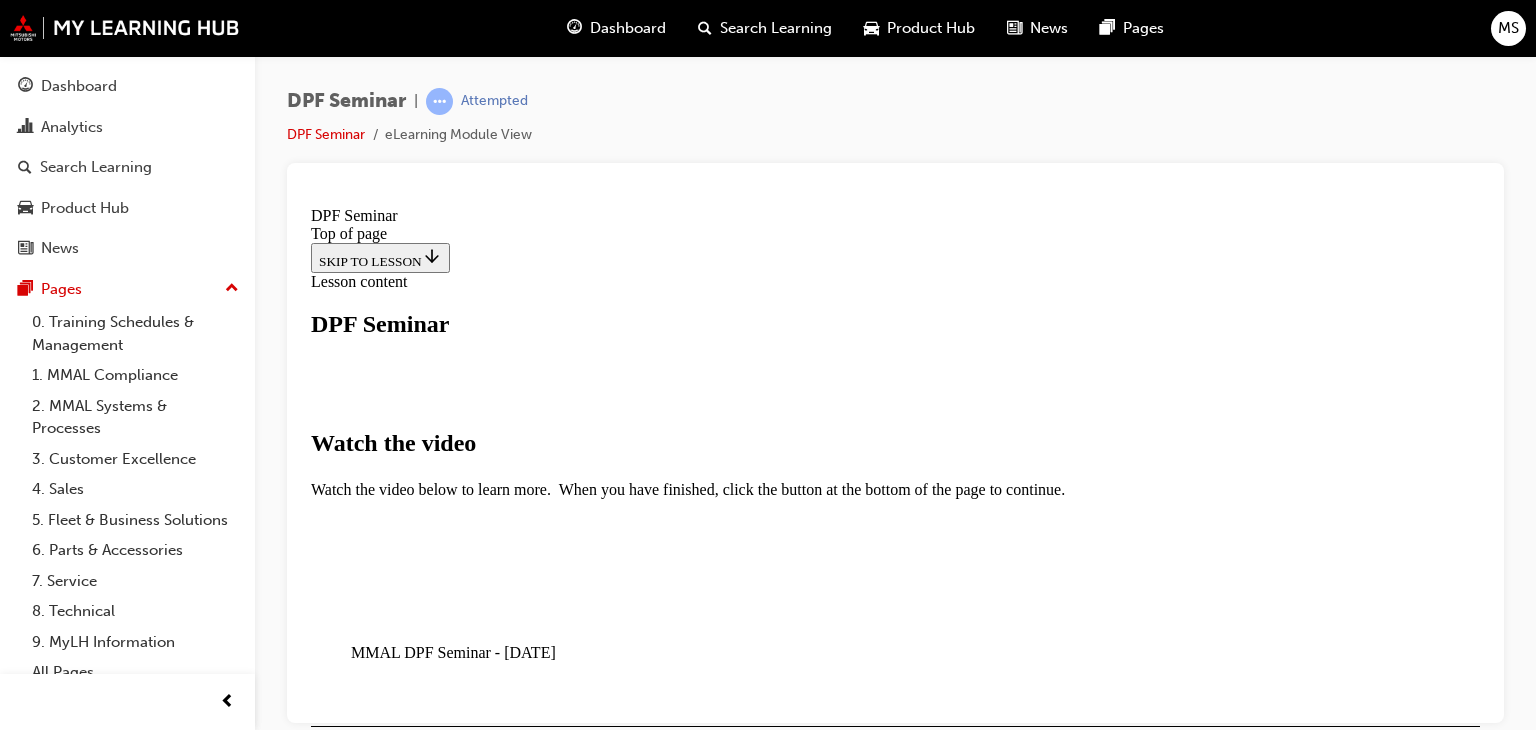 click at bounding box center (359, 847) 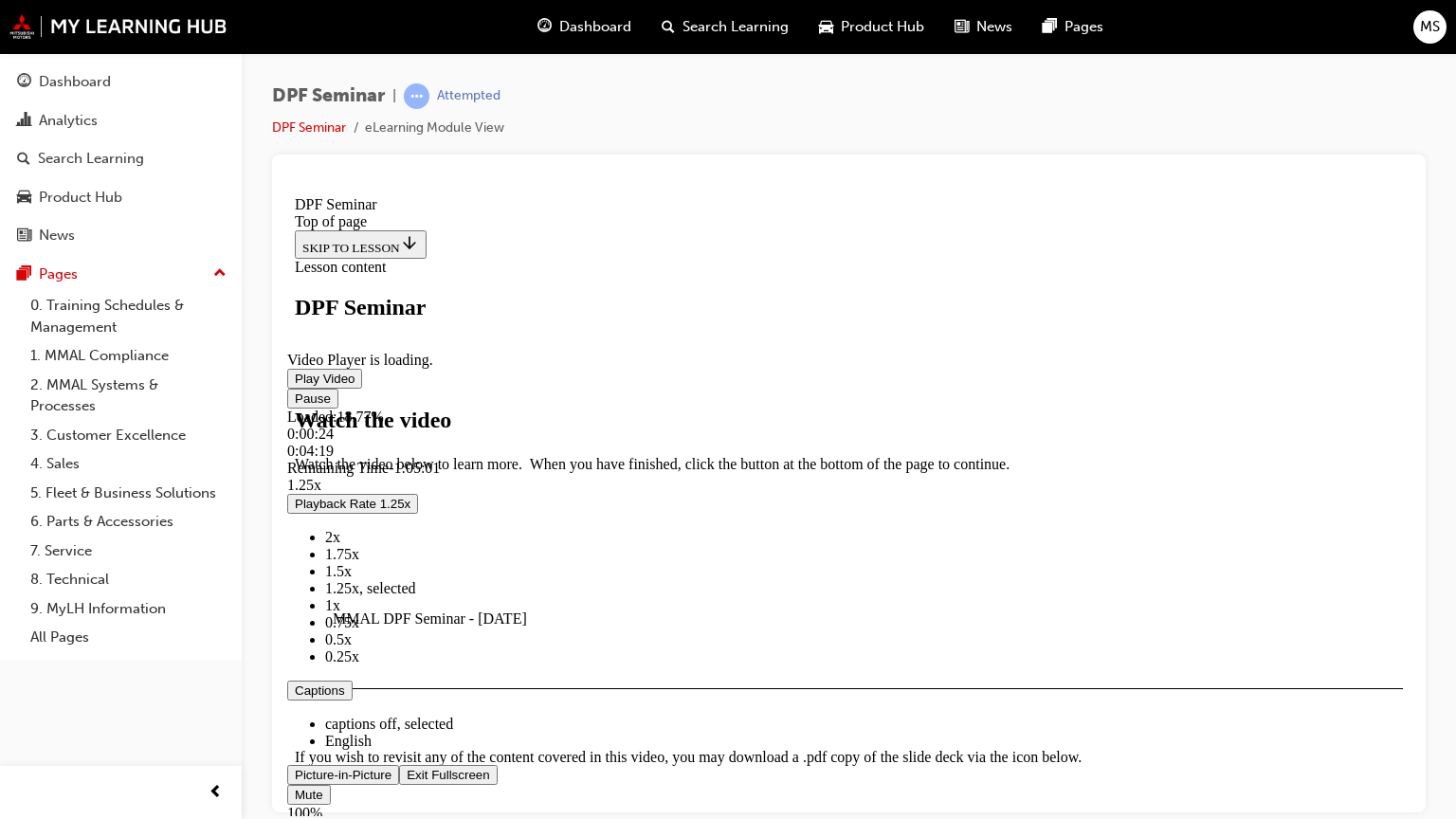 click at bounding box center [429, 259] 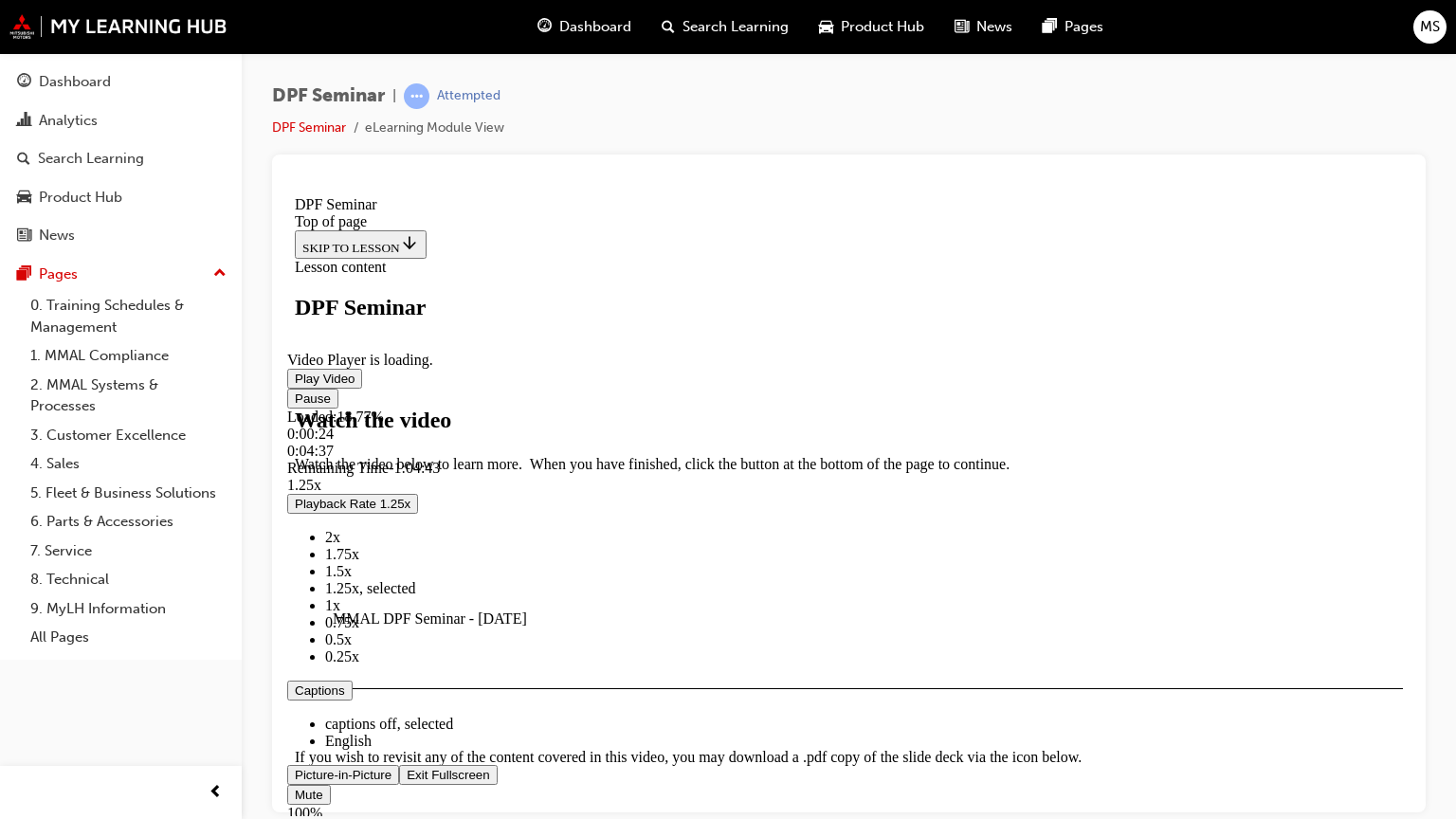 click at bounding box center (429, 259) 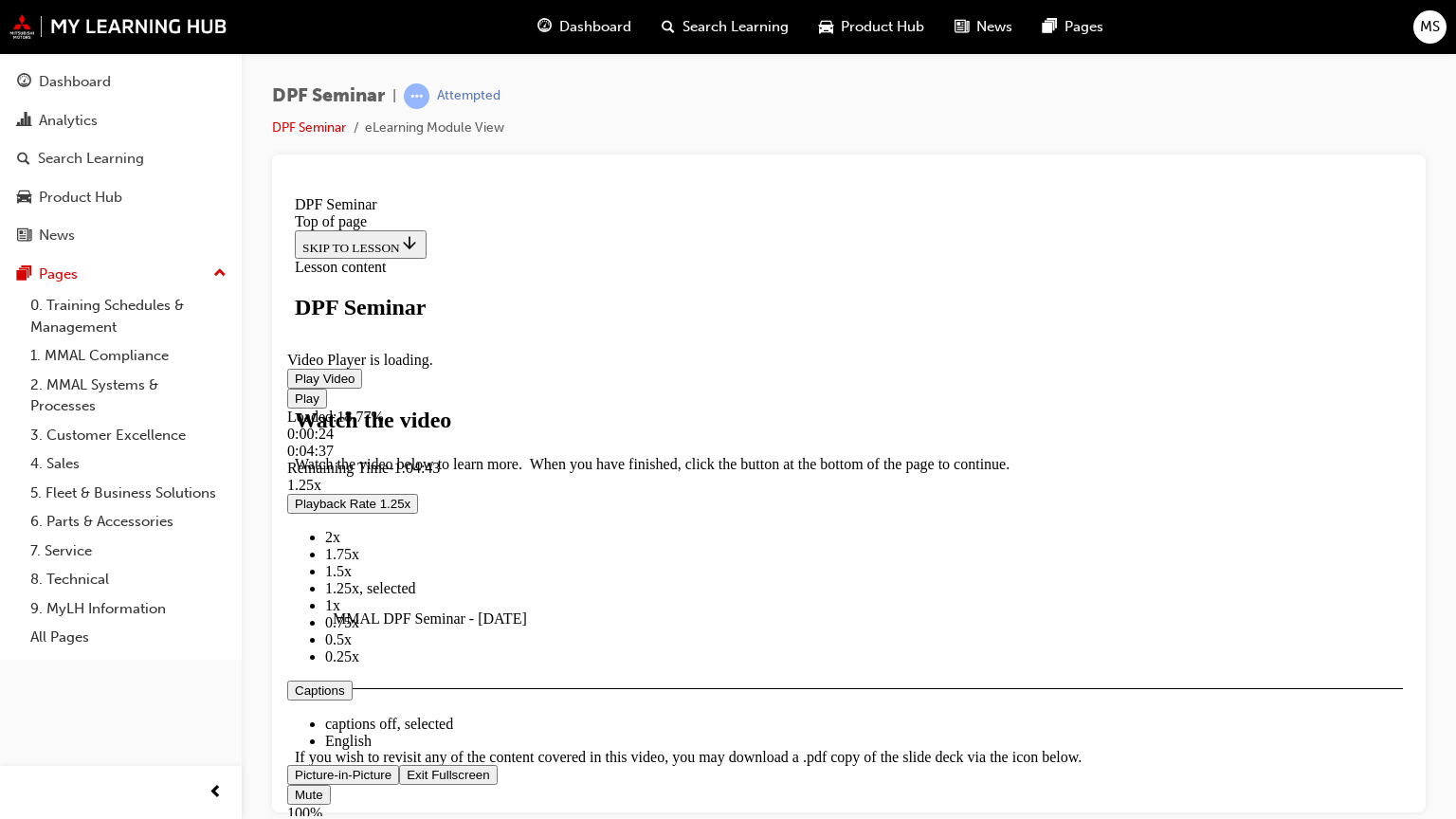 click at bounding box center (429, 259) 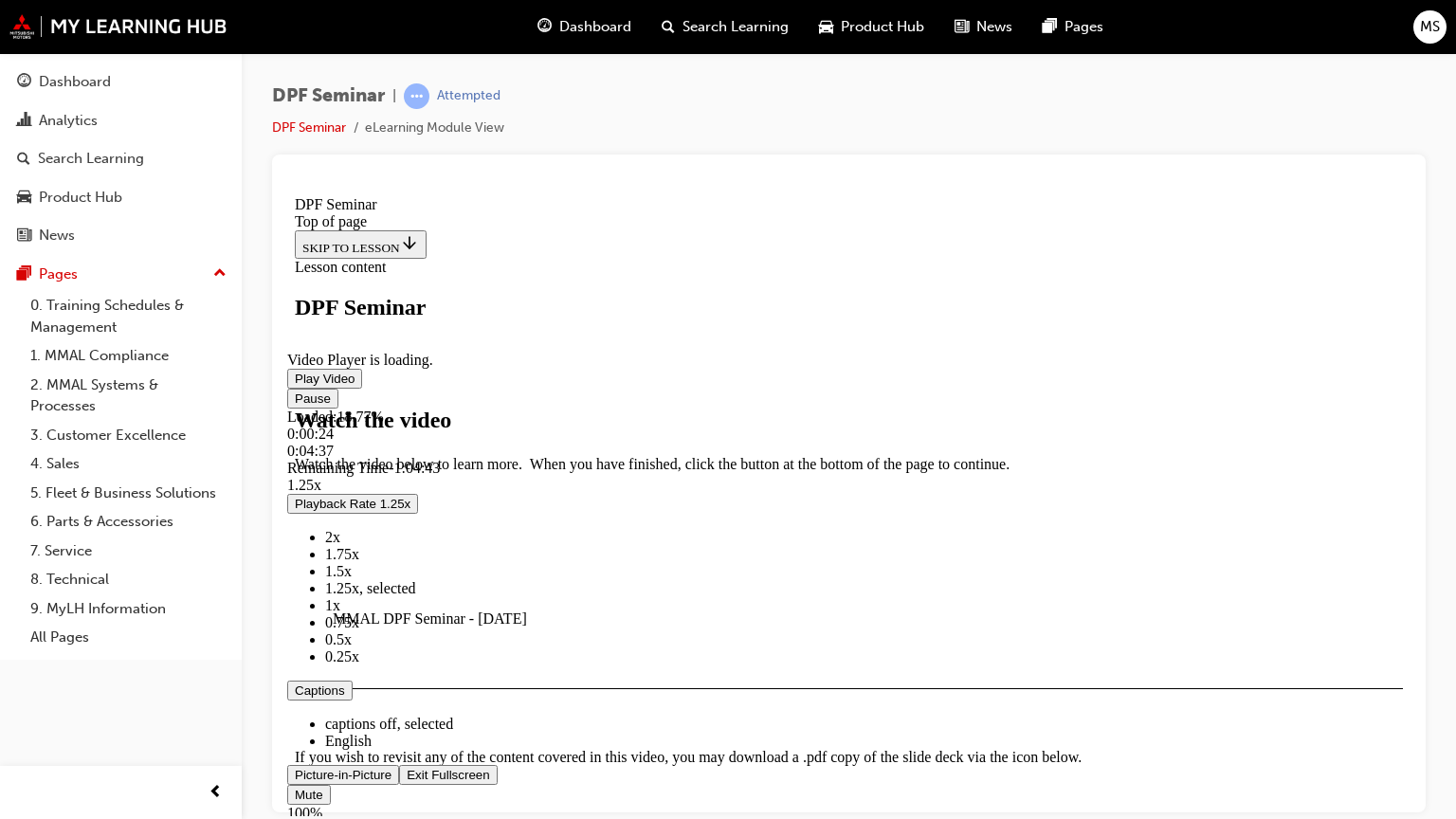 click at bounding box center (407, 774) 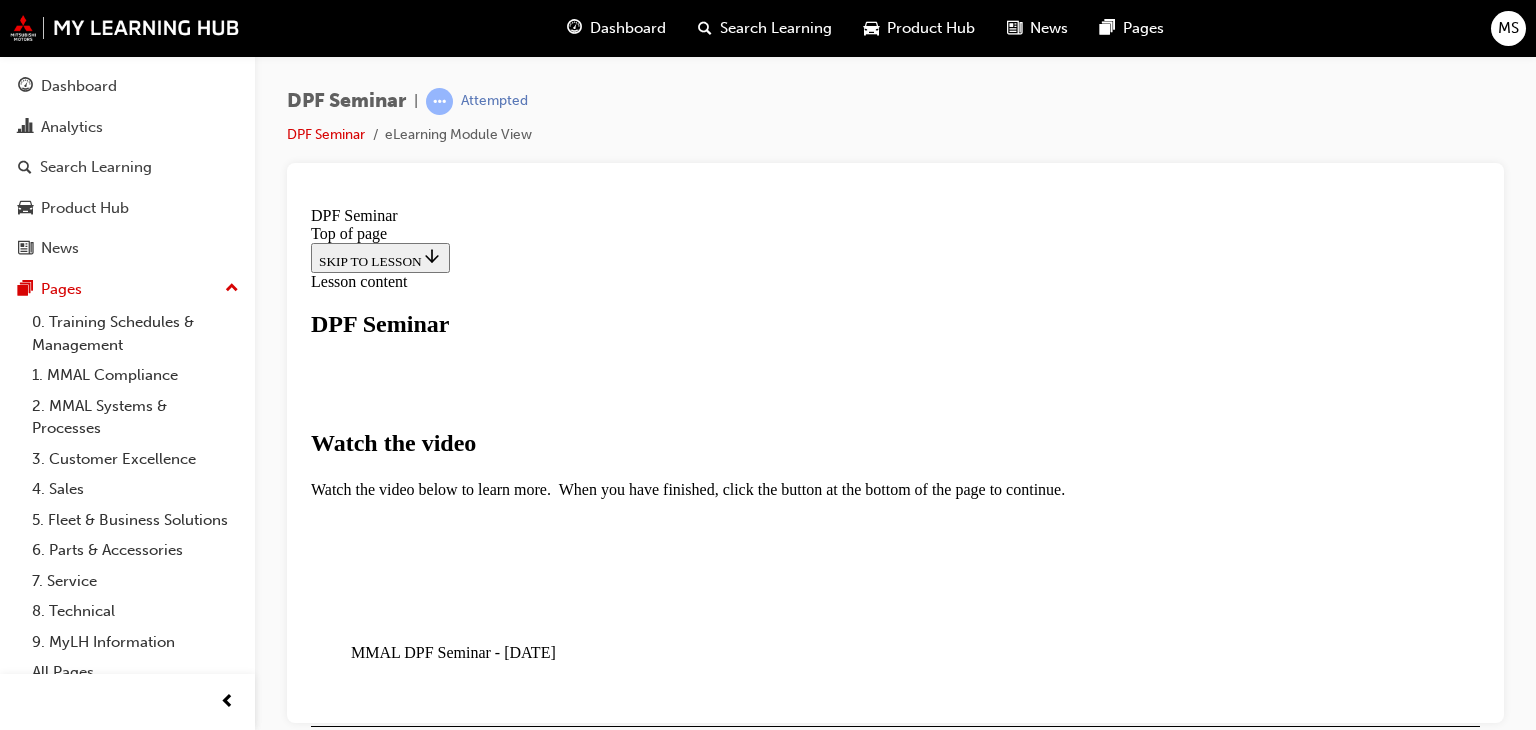 click at bounding box center [477, 1244] 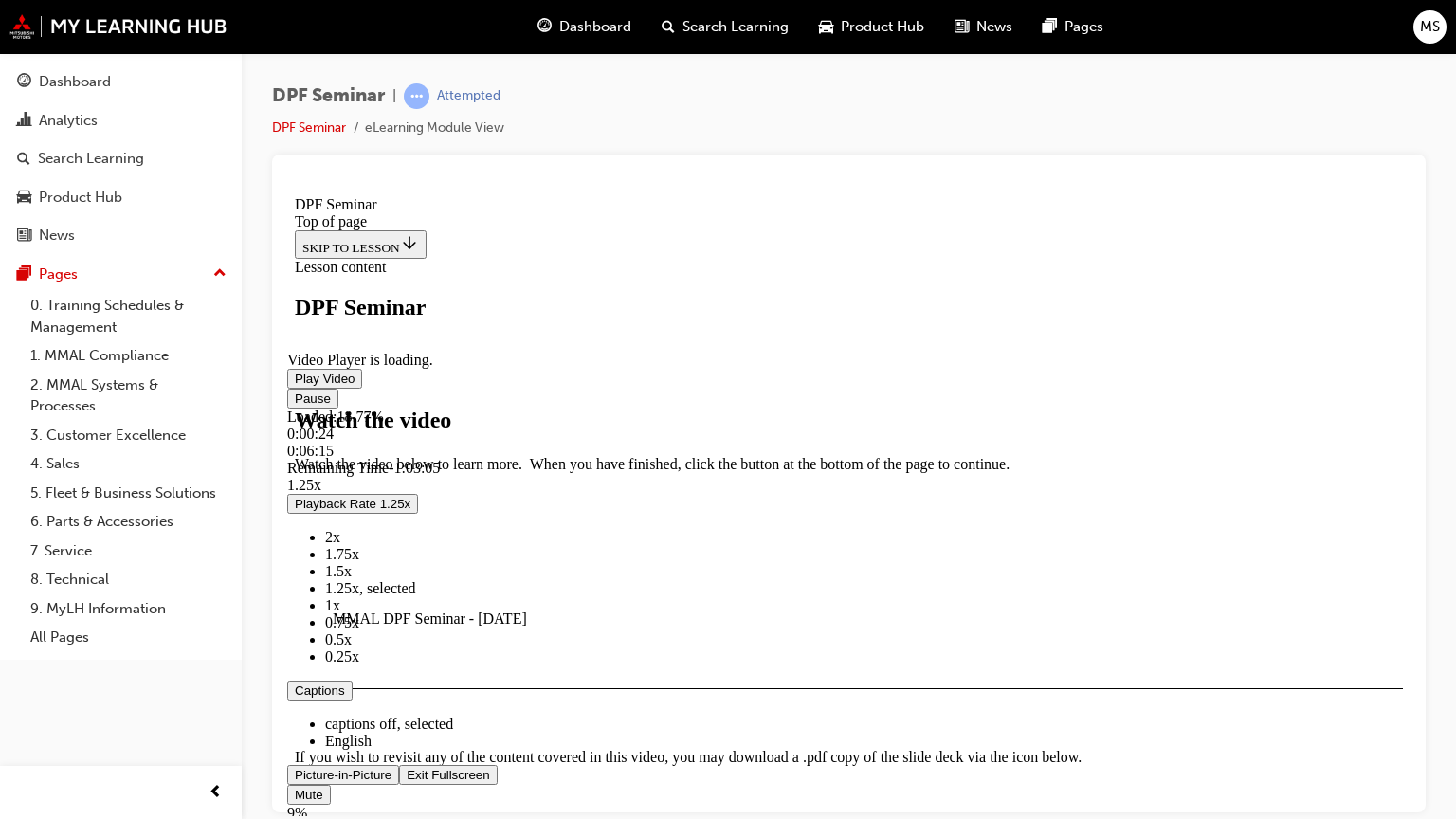 click at bounding box center (429, 259) 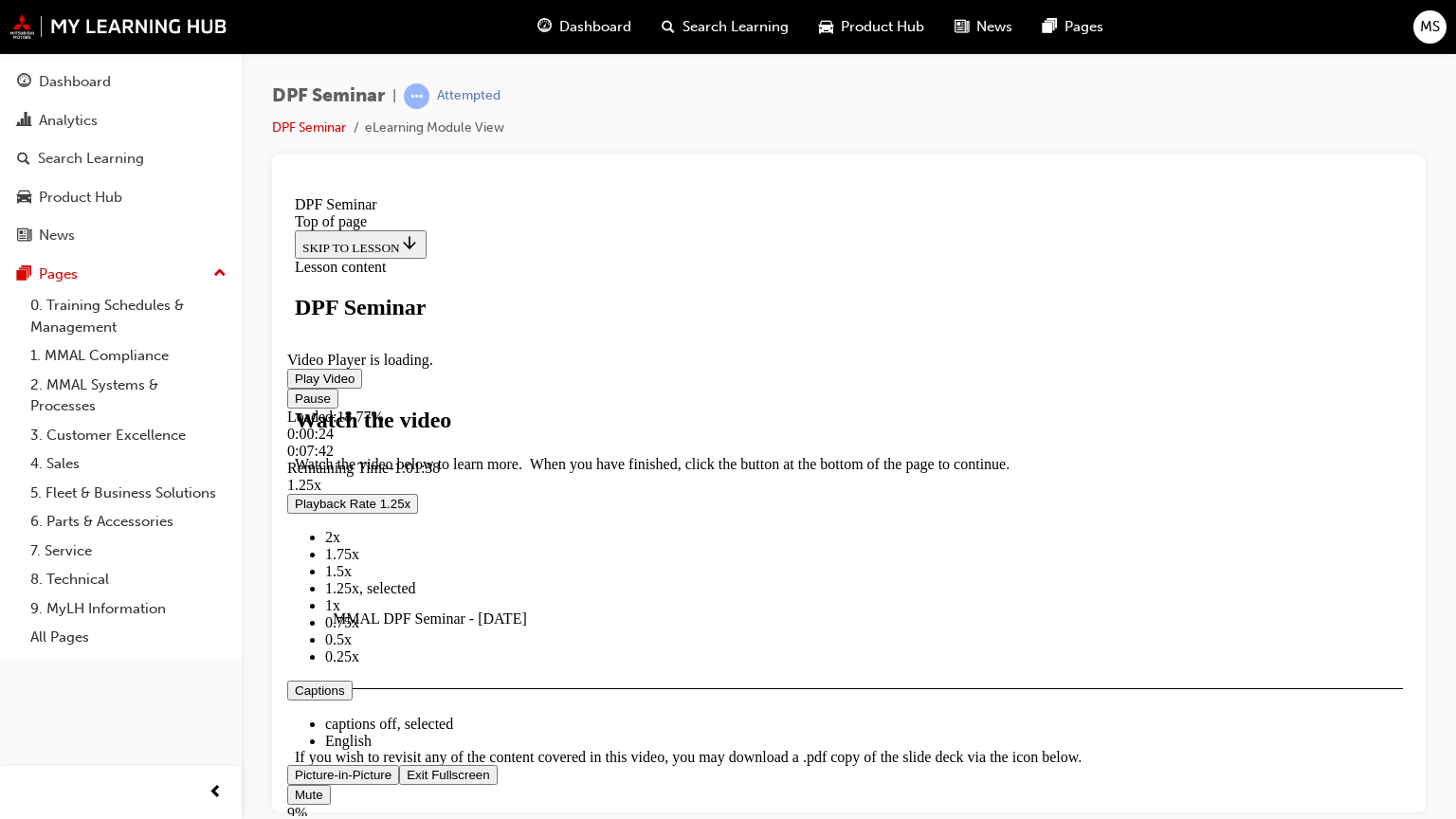 click on "1.5x" at bounding box center [867, 571] 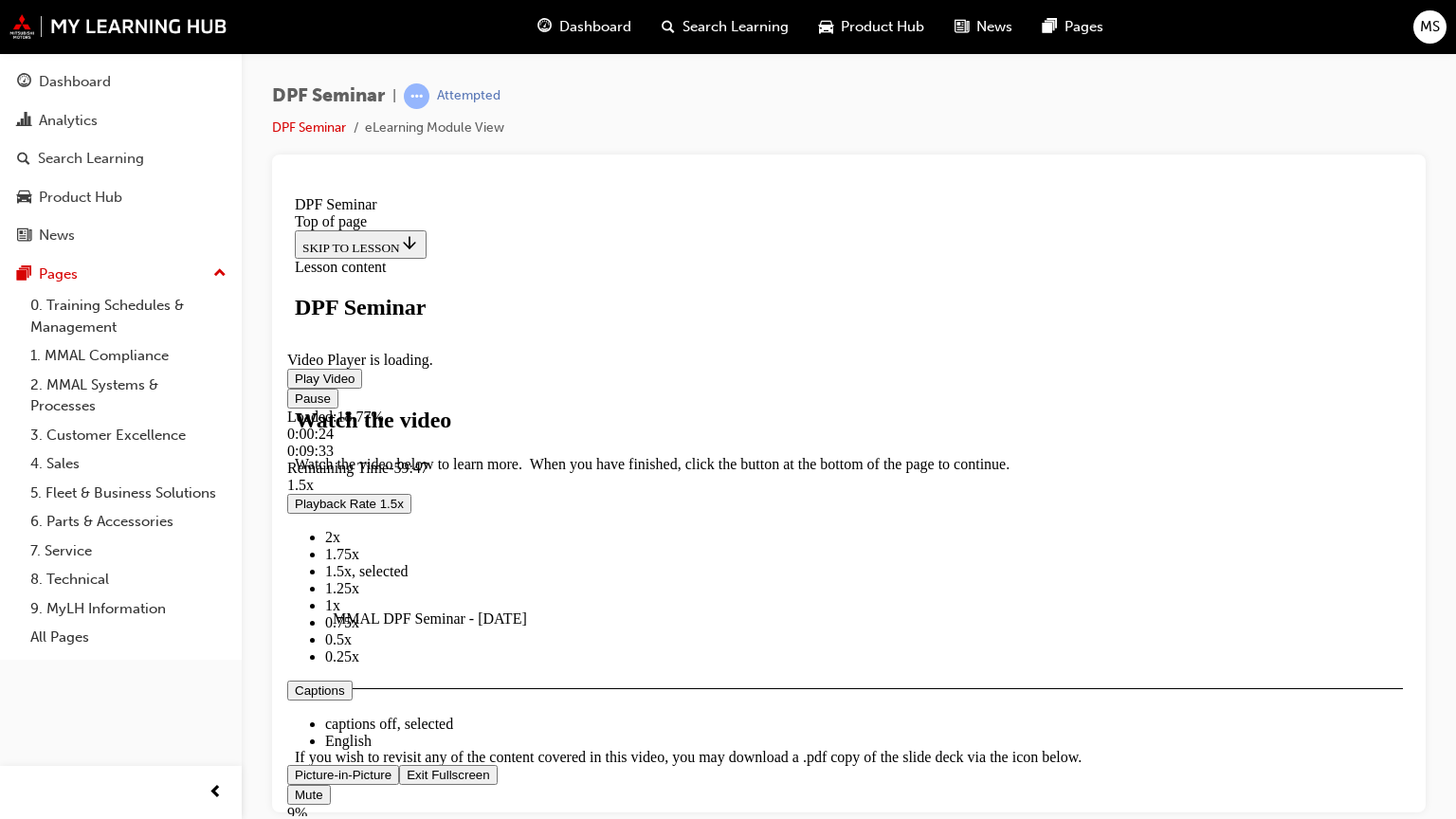 click on "1.25x" at bounding box center (342, 587) 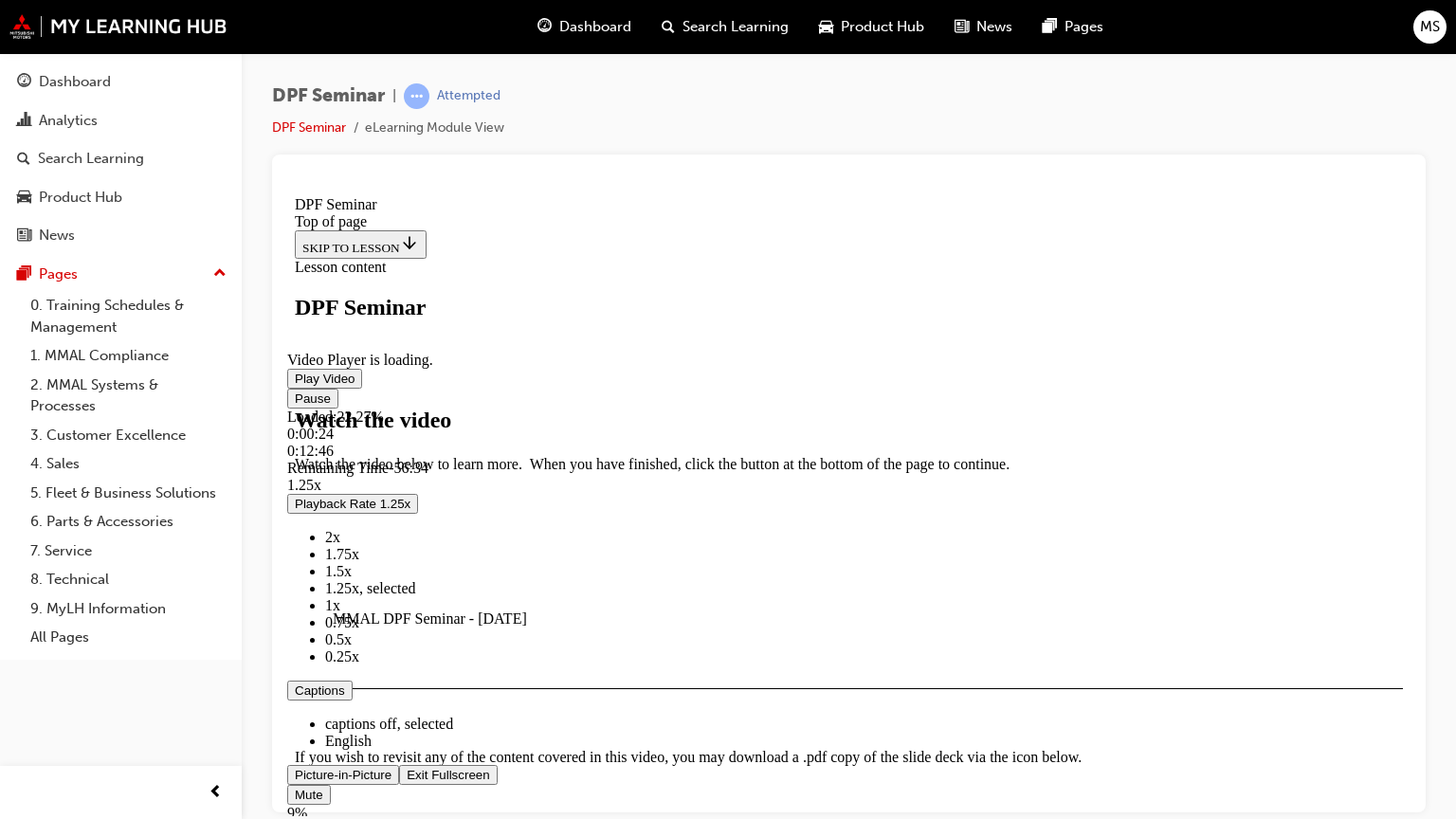 click at bounding box center [429, 259] 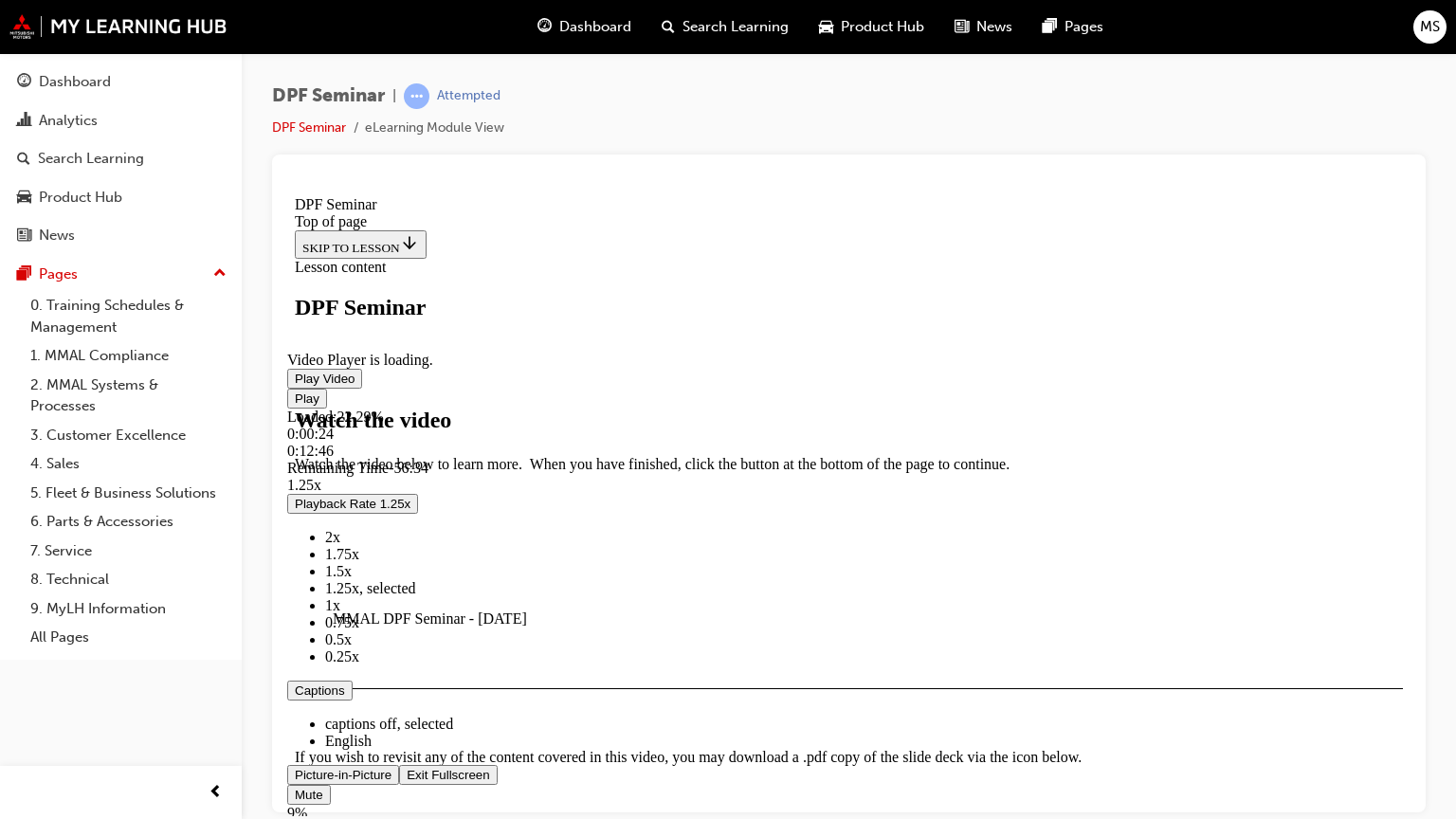 click at bounding box center [429, 259] 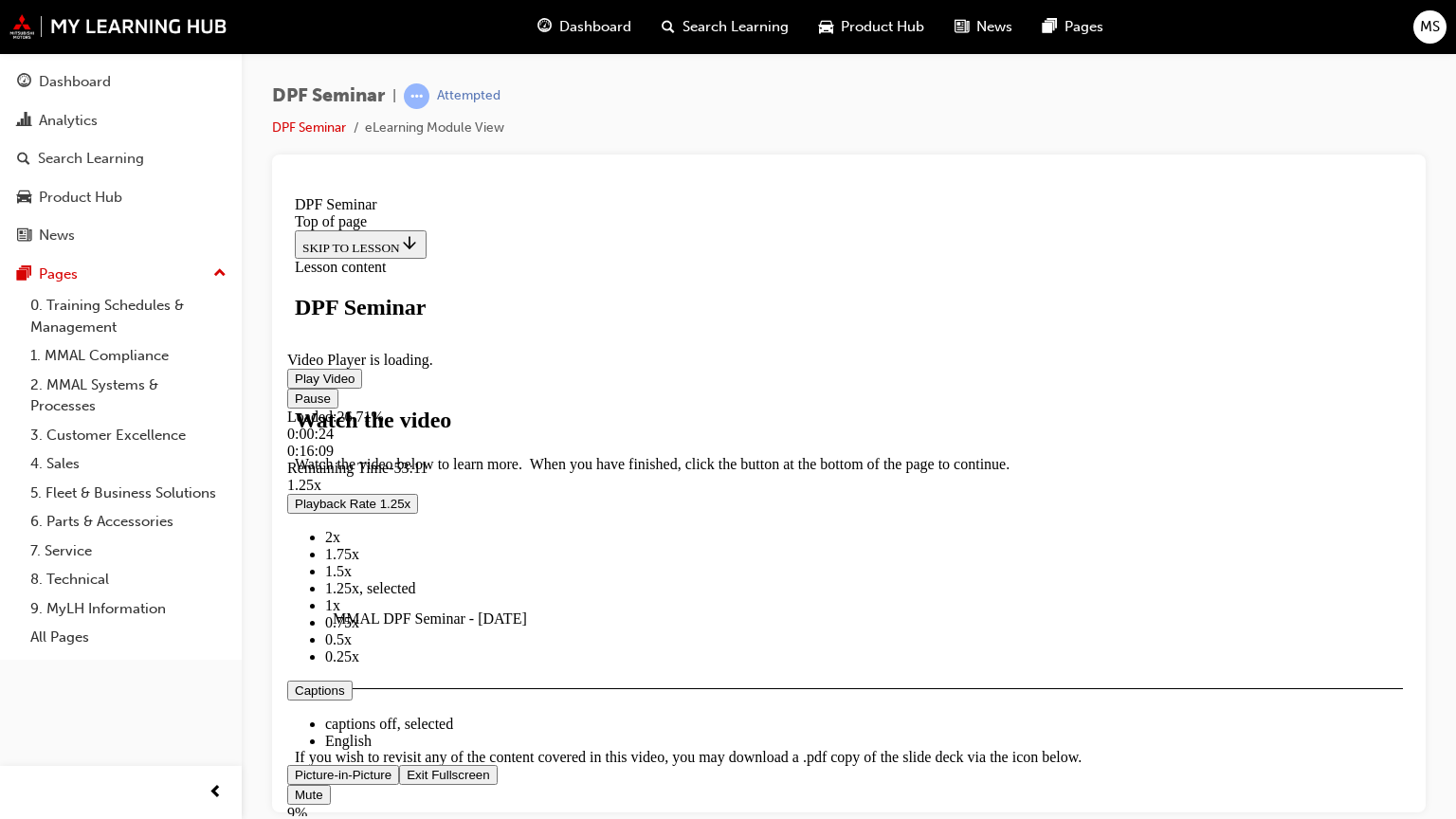 click on "1.25x , selected" at bounding box center (867, 588) 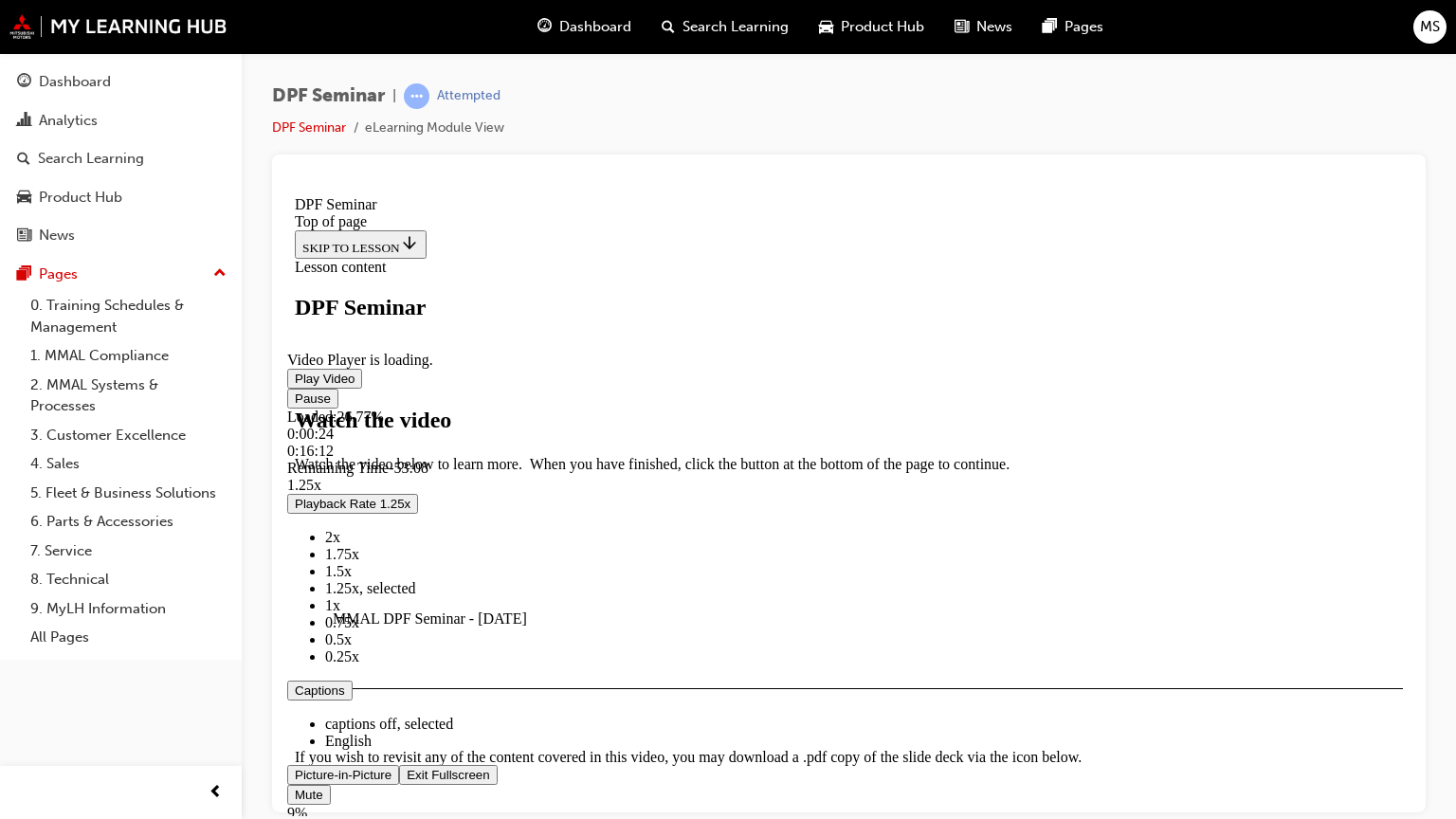 click on "1x" at bounding box center [333, 604] 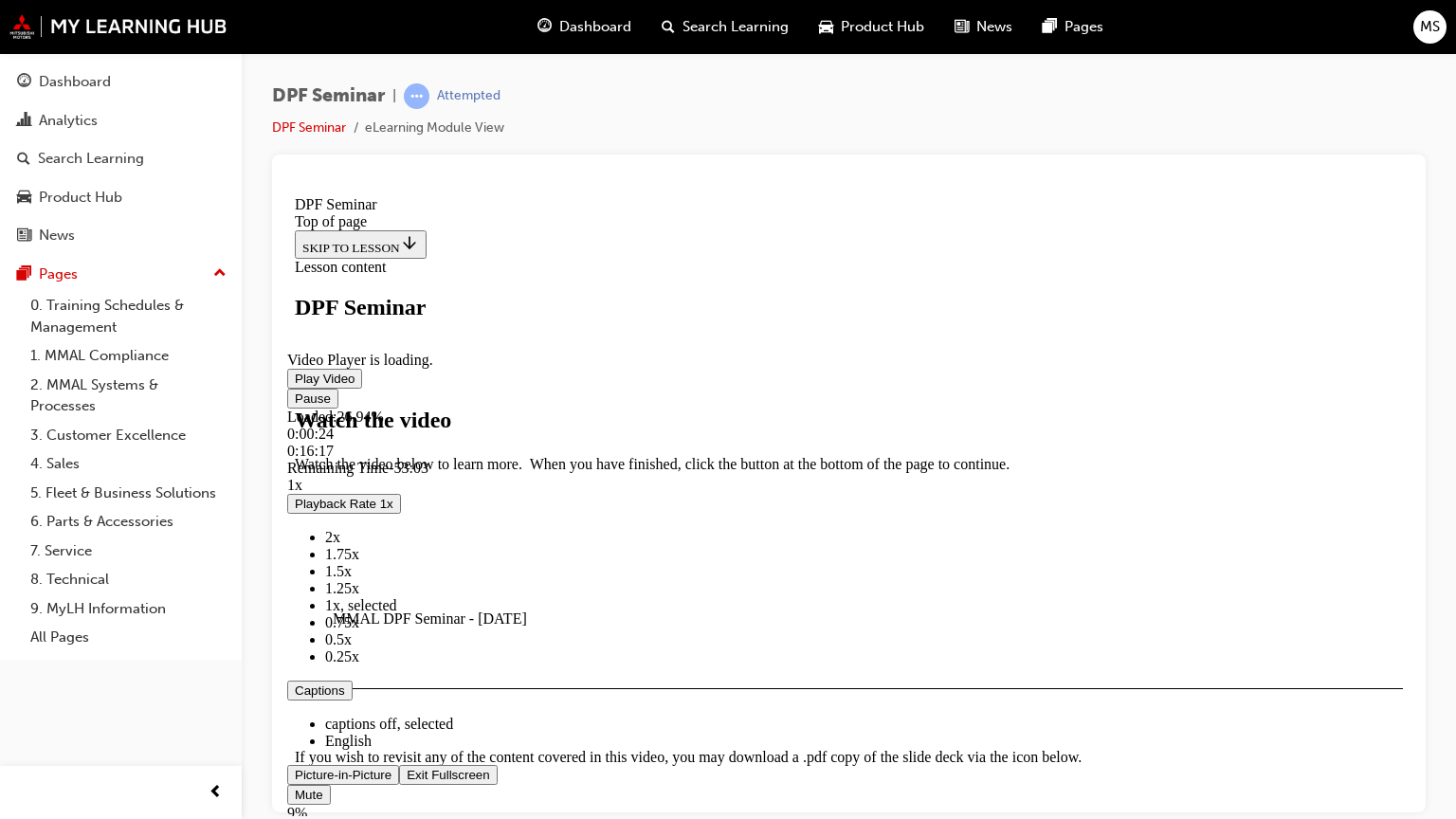 click on "1.25x" at bounding box center (342, 587) 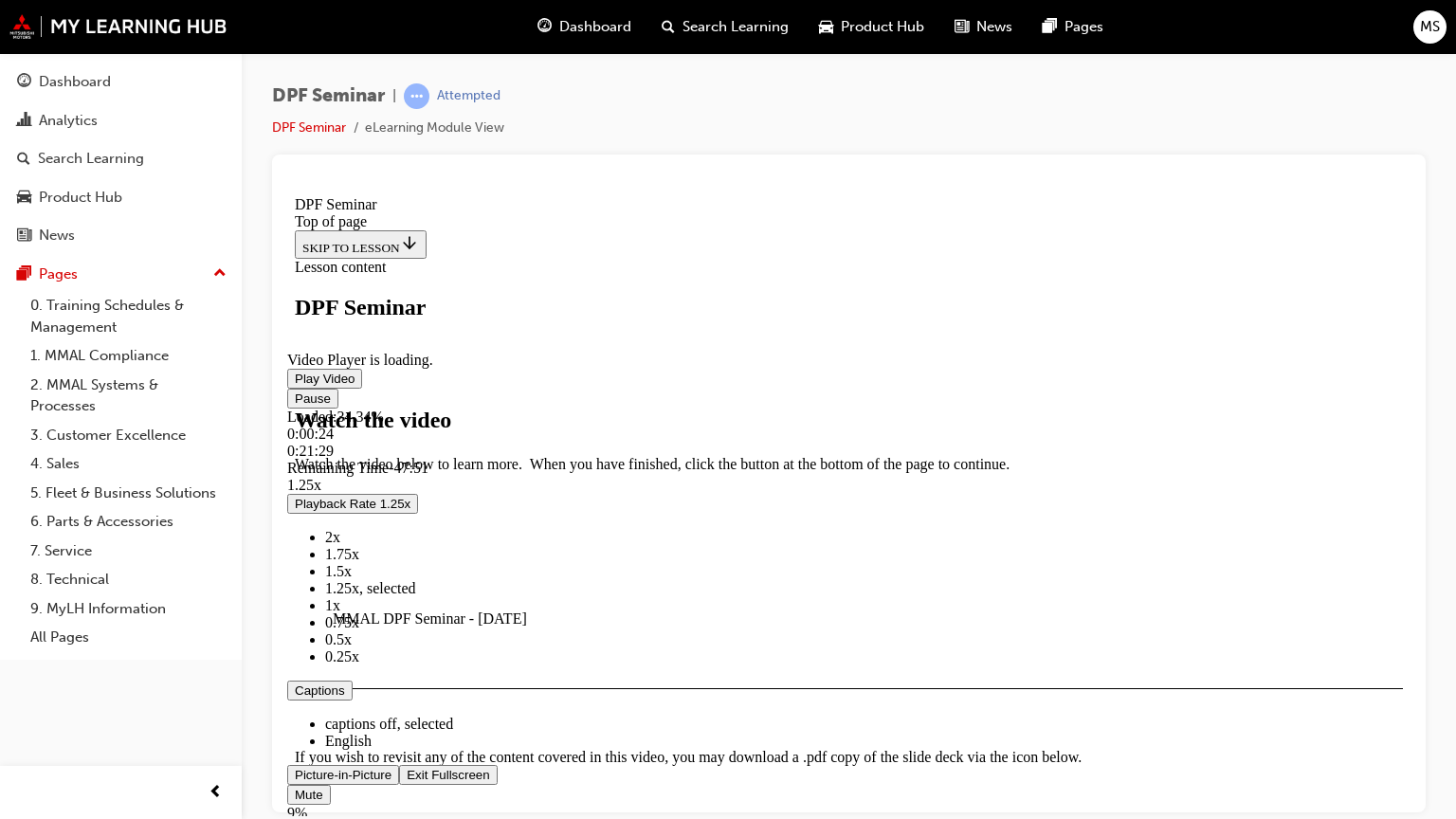 click on "1x" at bounding box center (333, 604) 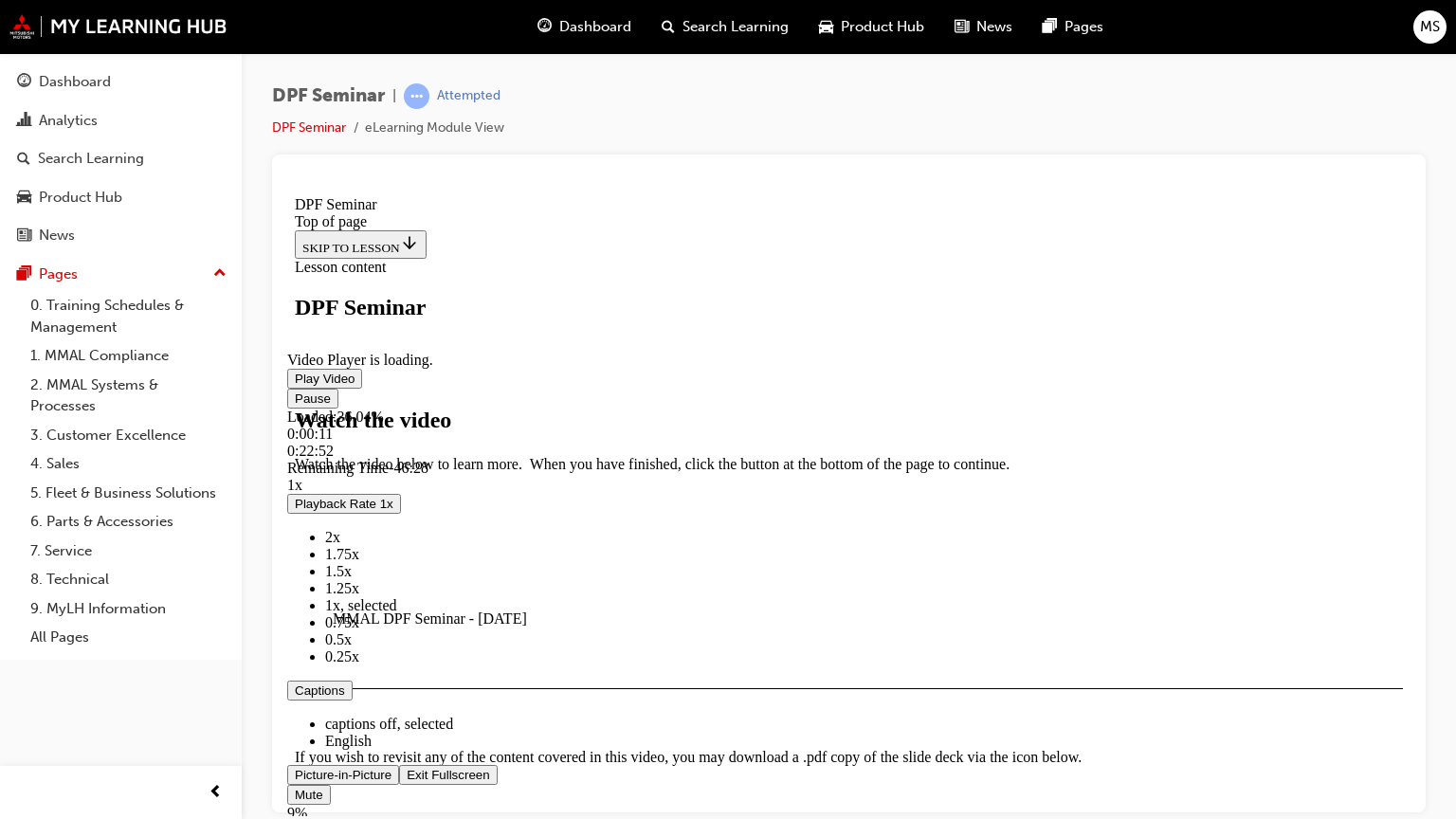 click at bounding box center [295, 397] 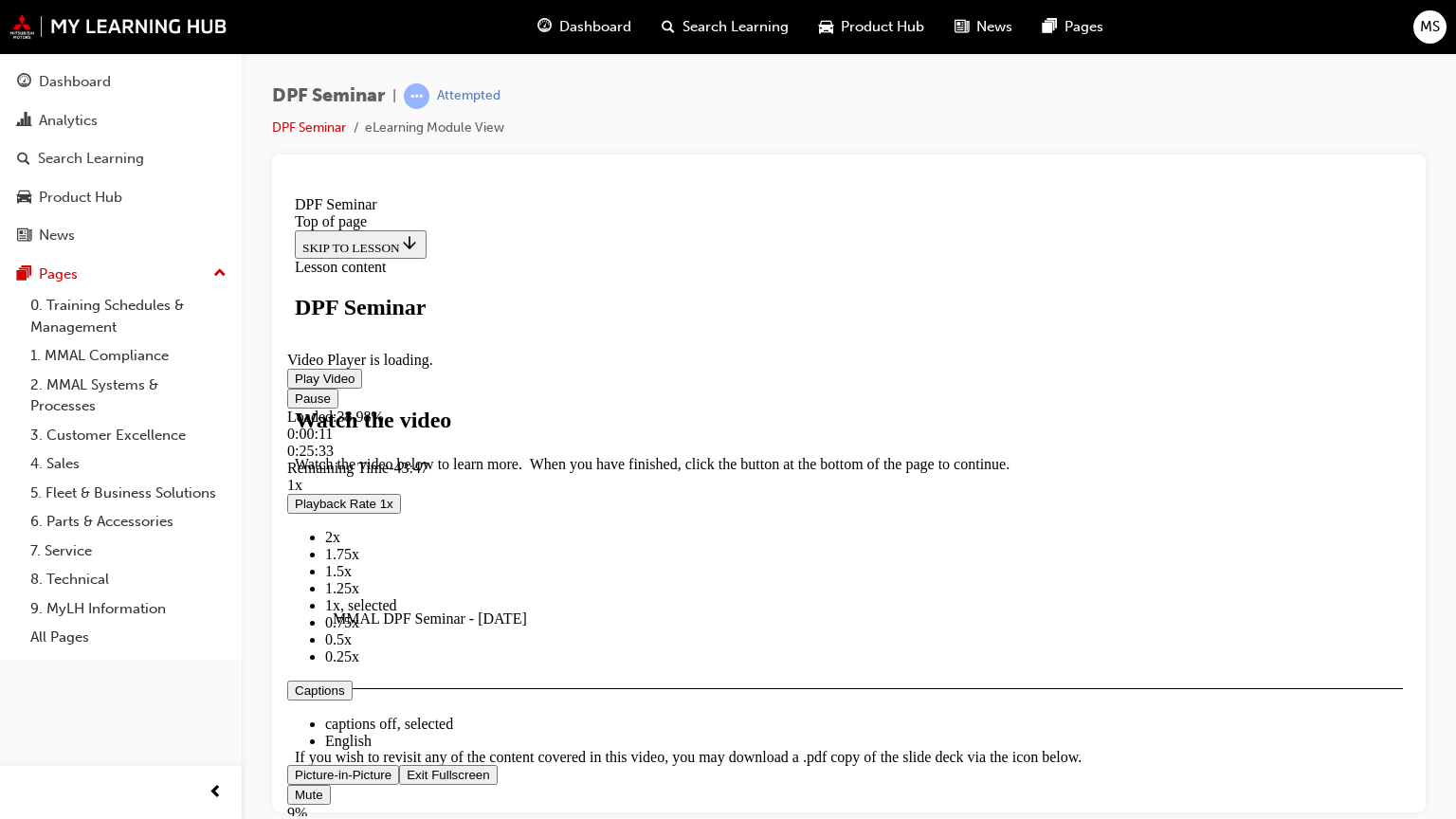 click at bounding box center (295, 397) 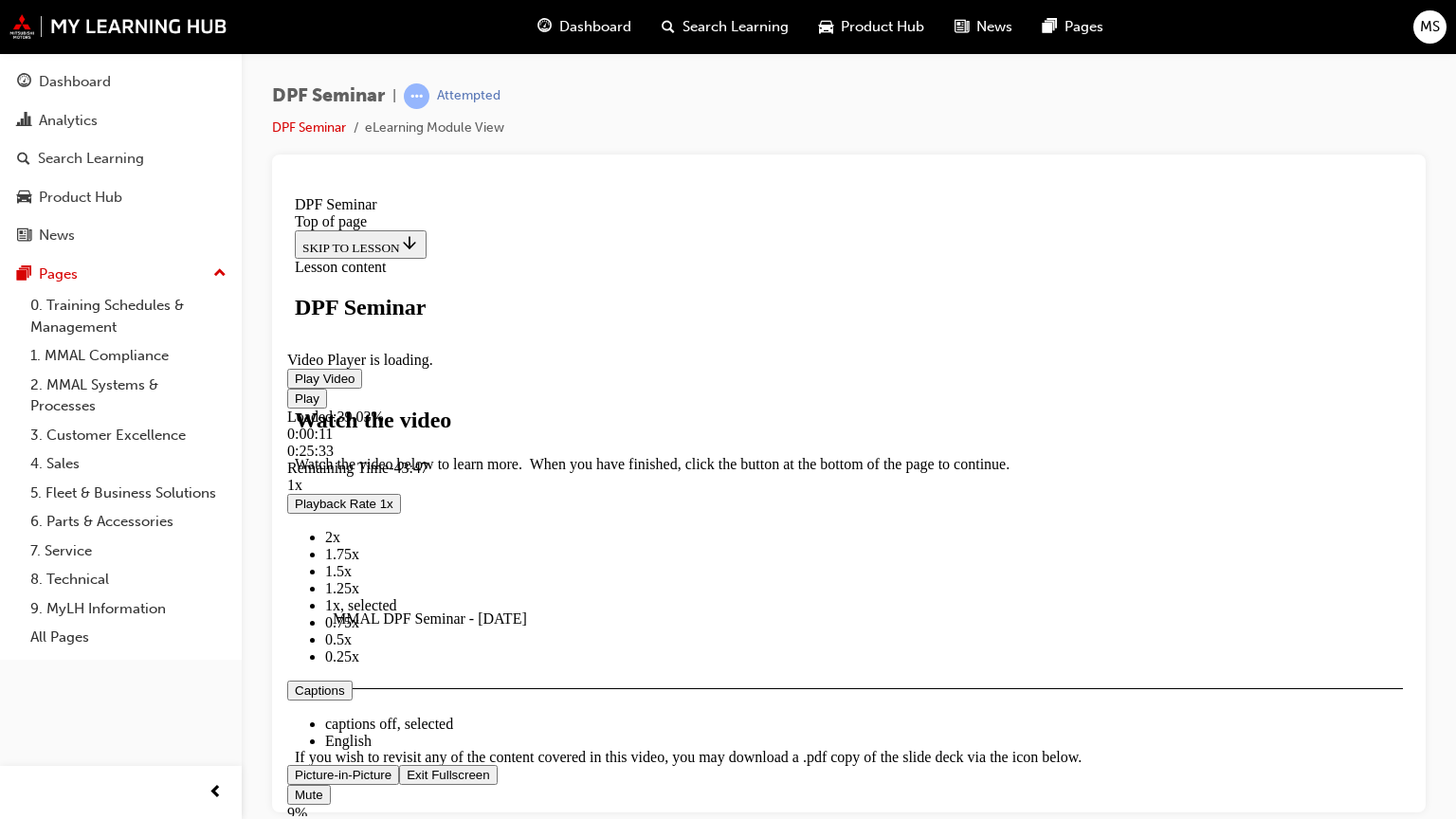 click at bounding box center (295, 397) 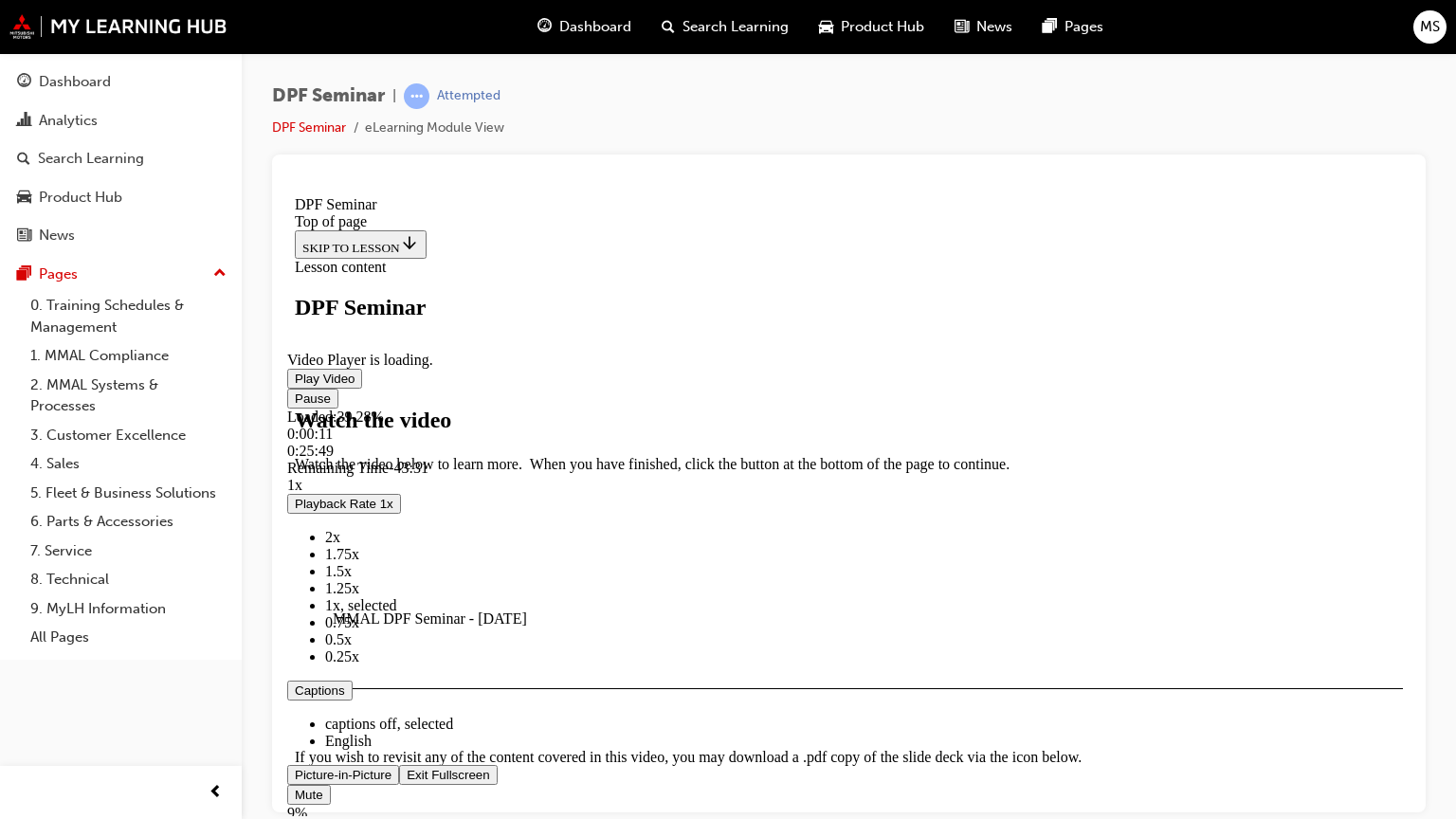 type 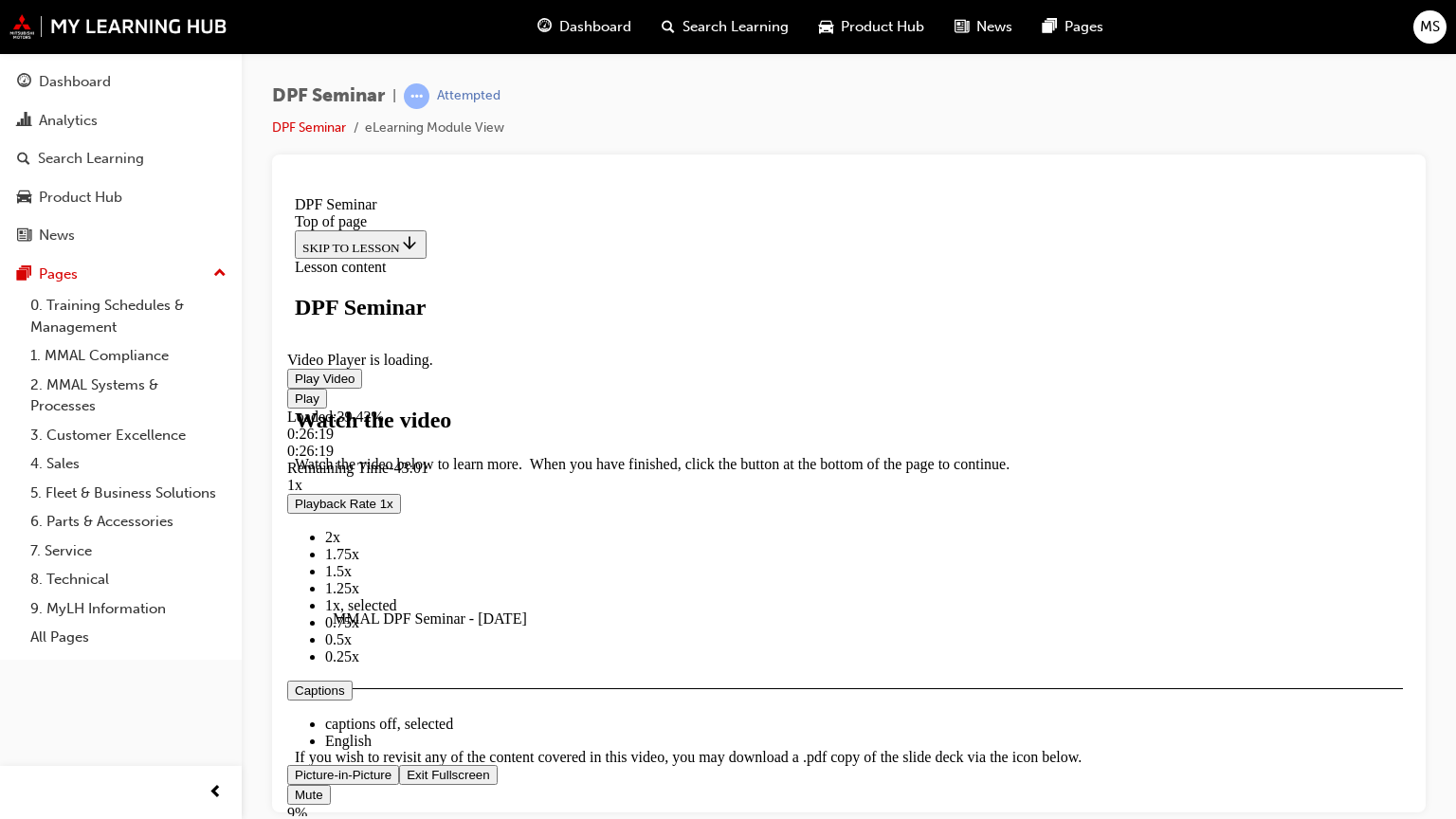 click on "0:26:19" at bounding box center (498, 450) 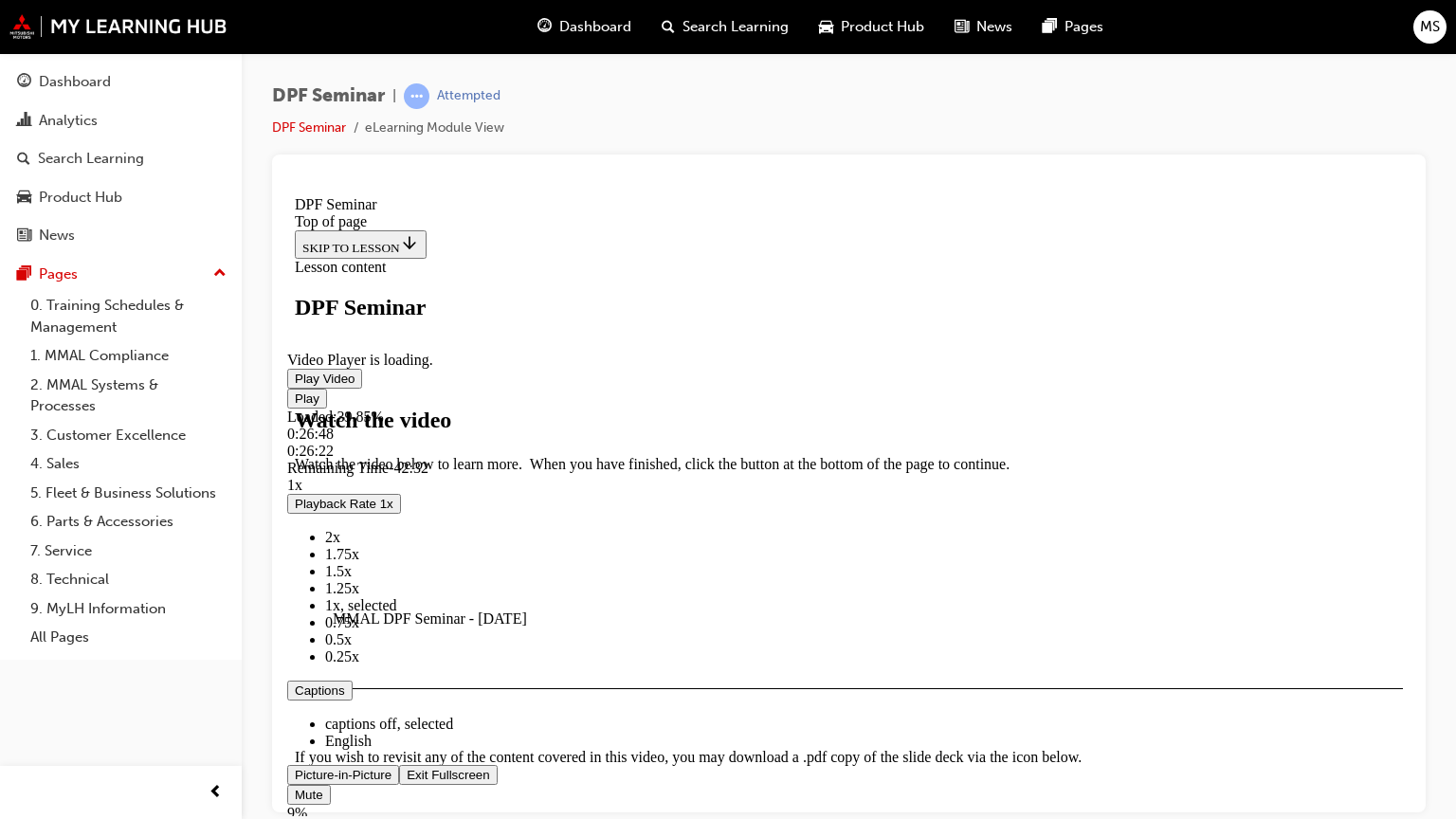 click on "0:26:22" at bounding box center [500, 450] 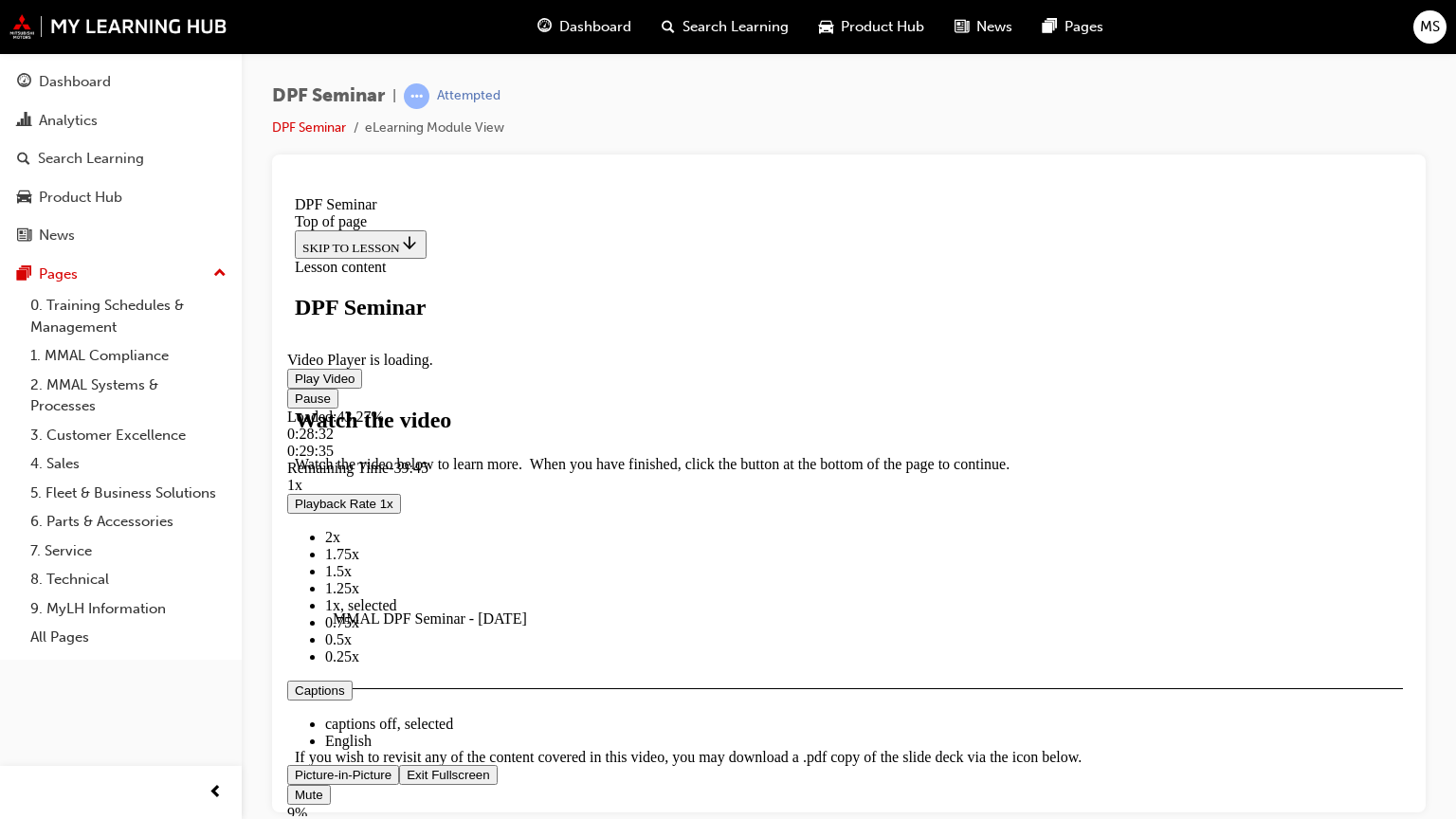 click on "1.25x" at bounding box center [867, 588] 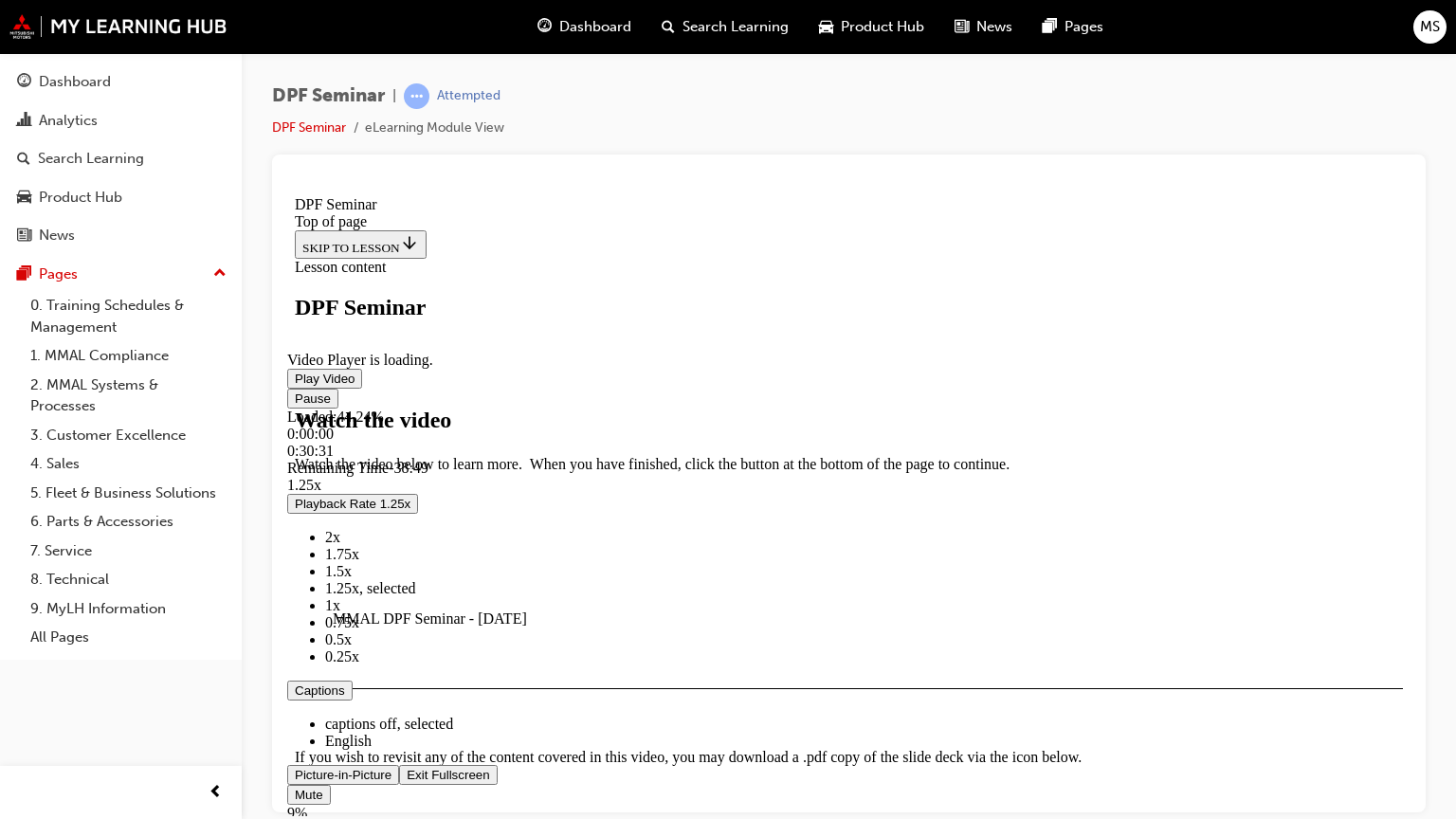 click at bounding box center [295, 397] 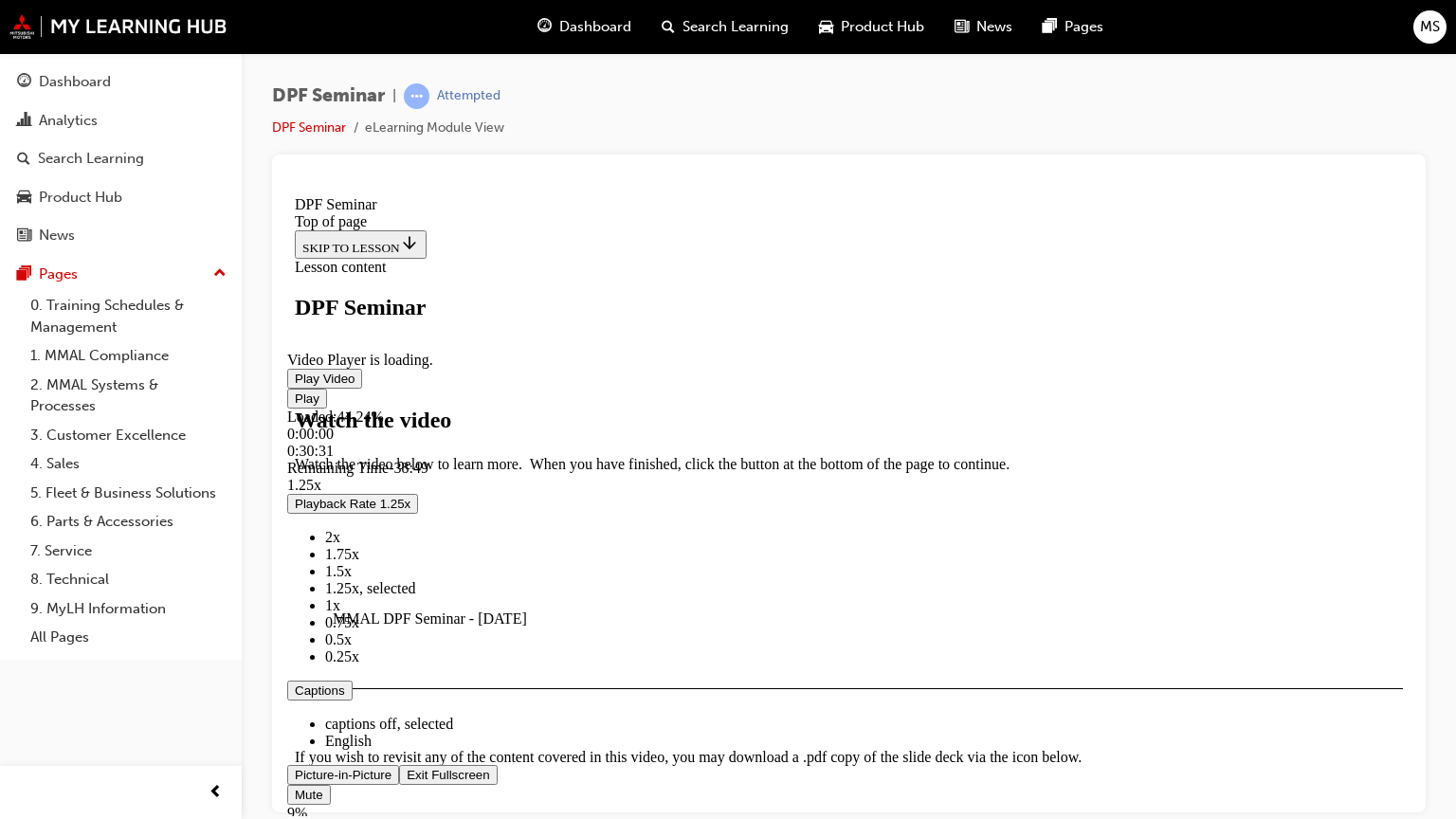 click at bounding box center [295, 397] 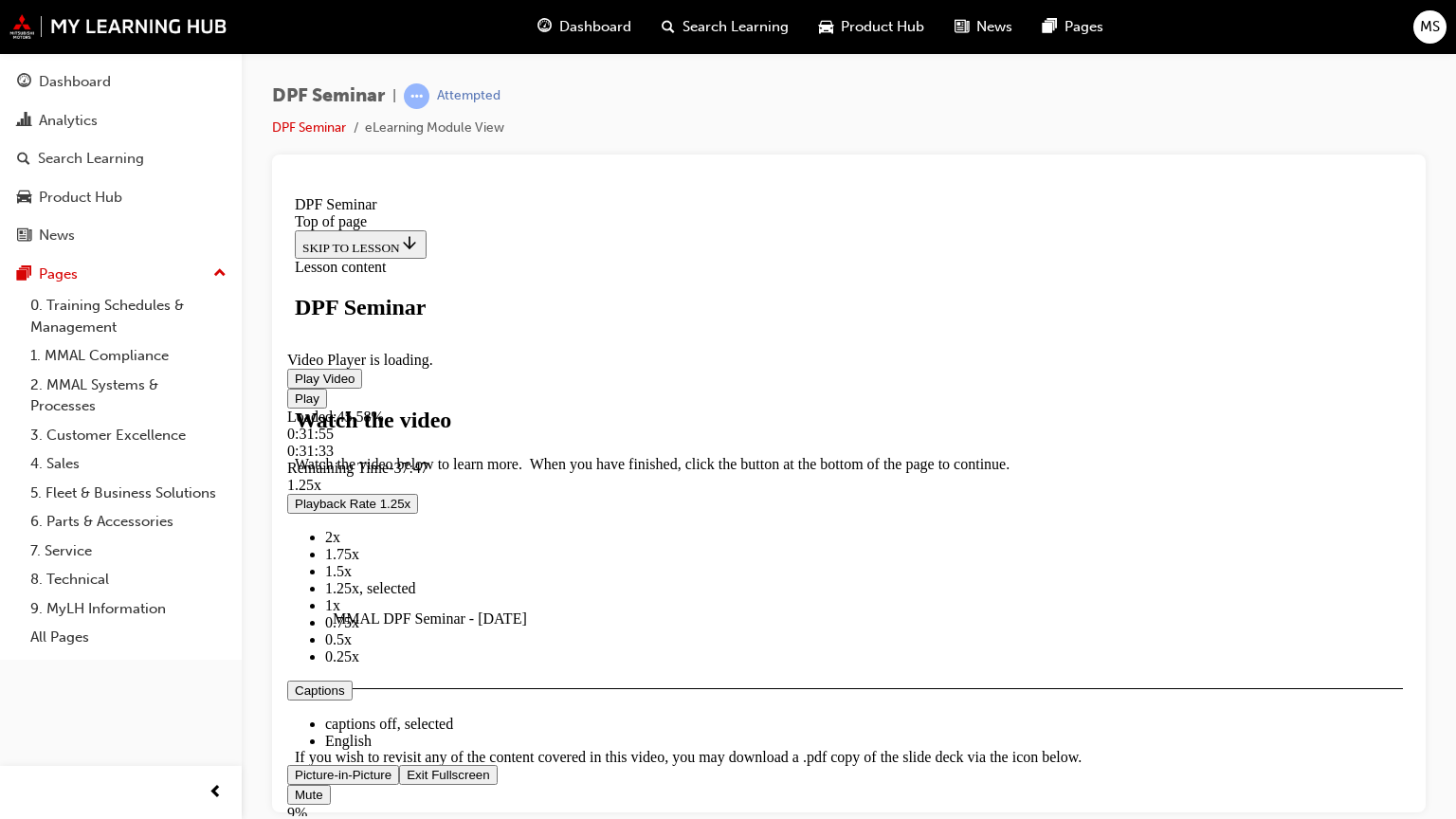 click on "0:31:33" at bounding box center [542, 450] 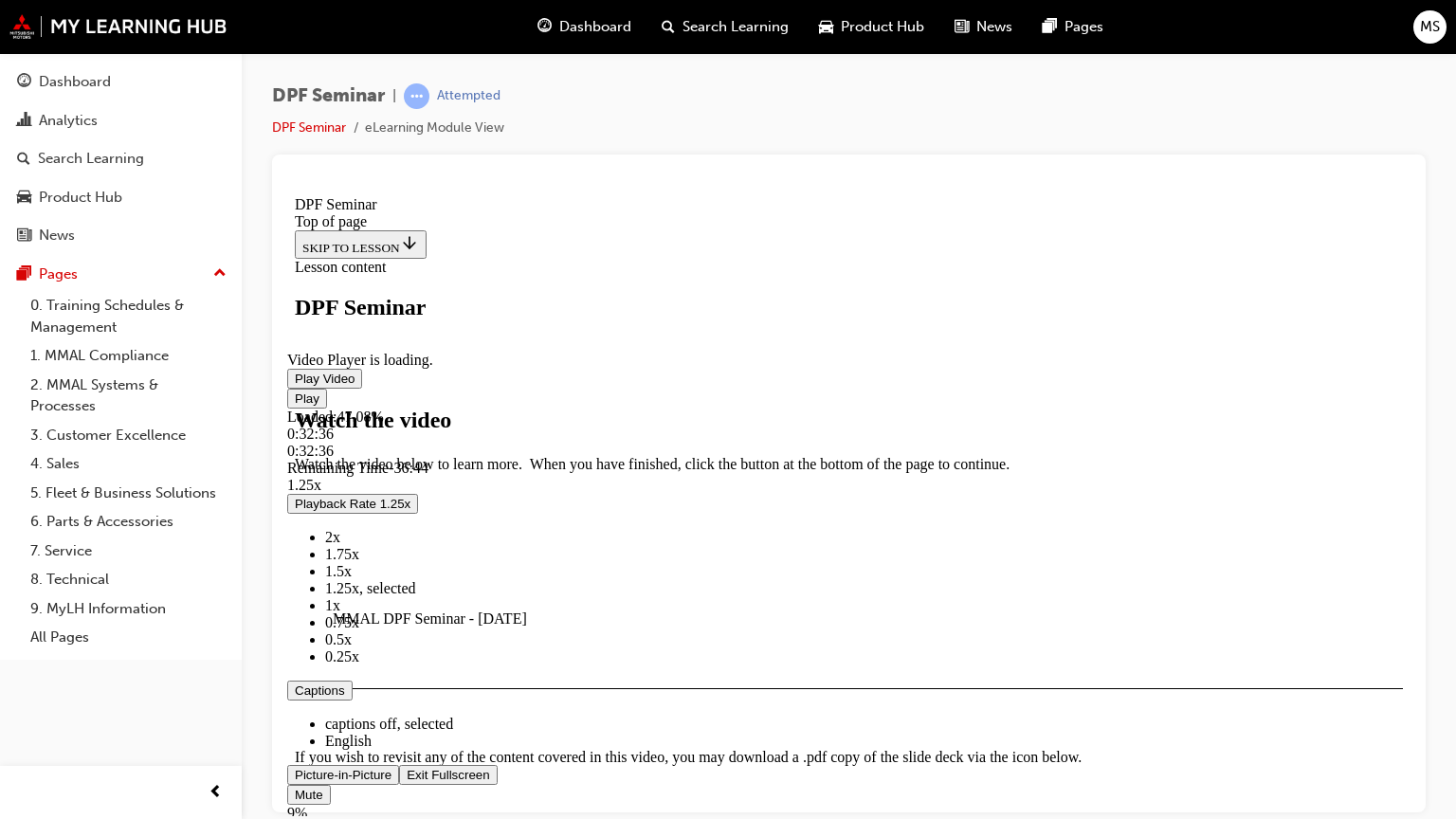 click on "0:32:36" at bounding box center (548, 450) 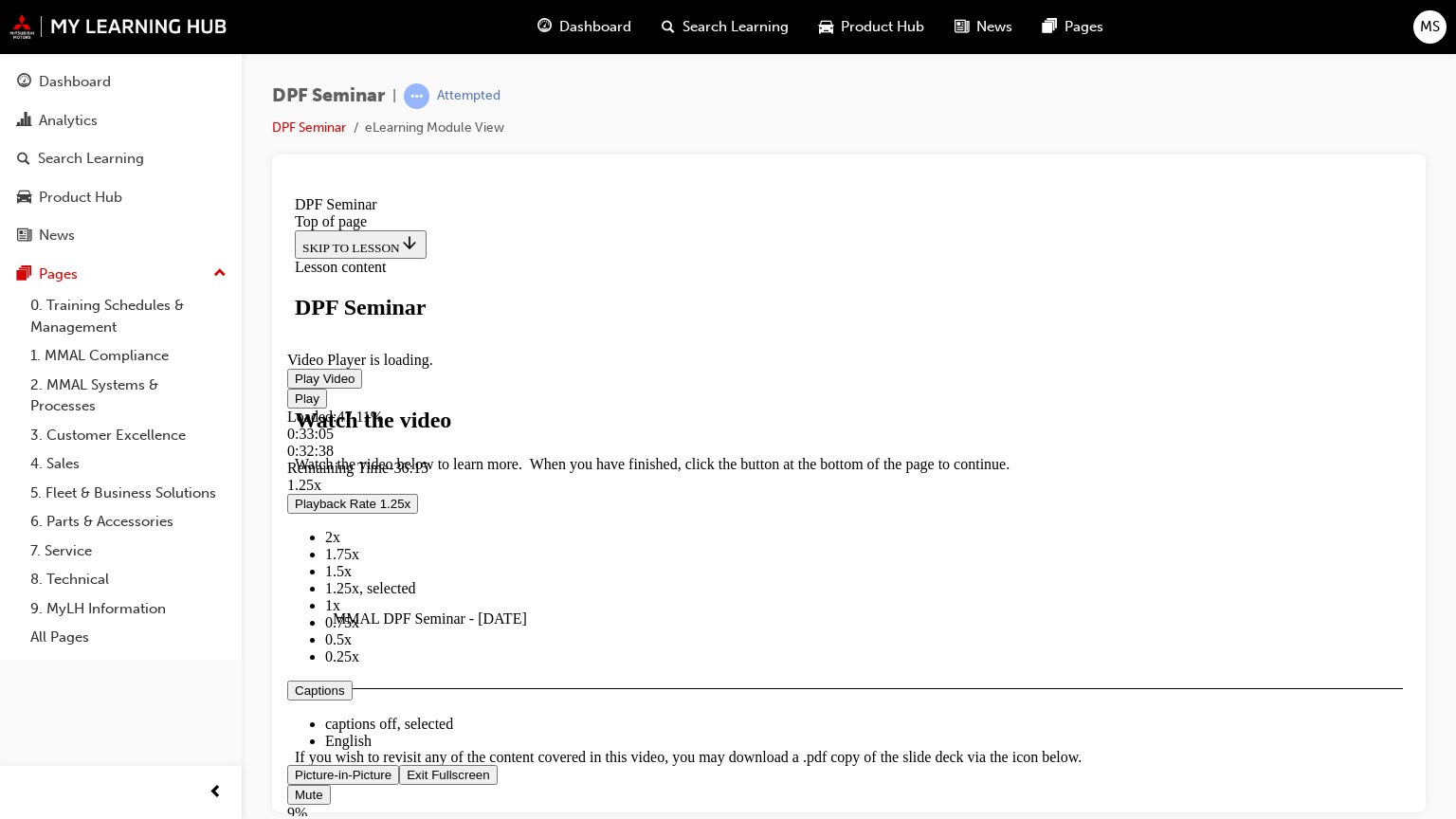 click on "Loaded :  47.11% 0:33:05 0:32:38" at bounding box center [848, 433] 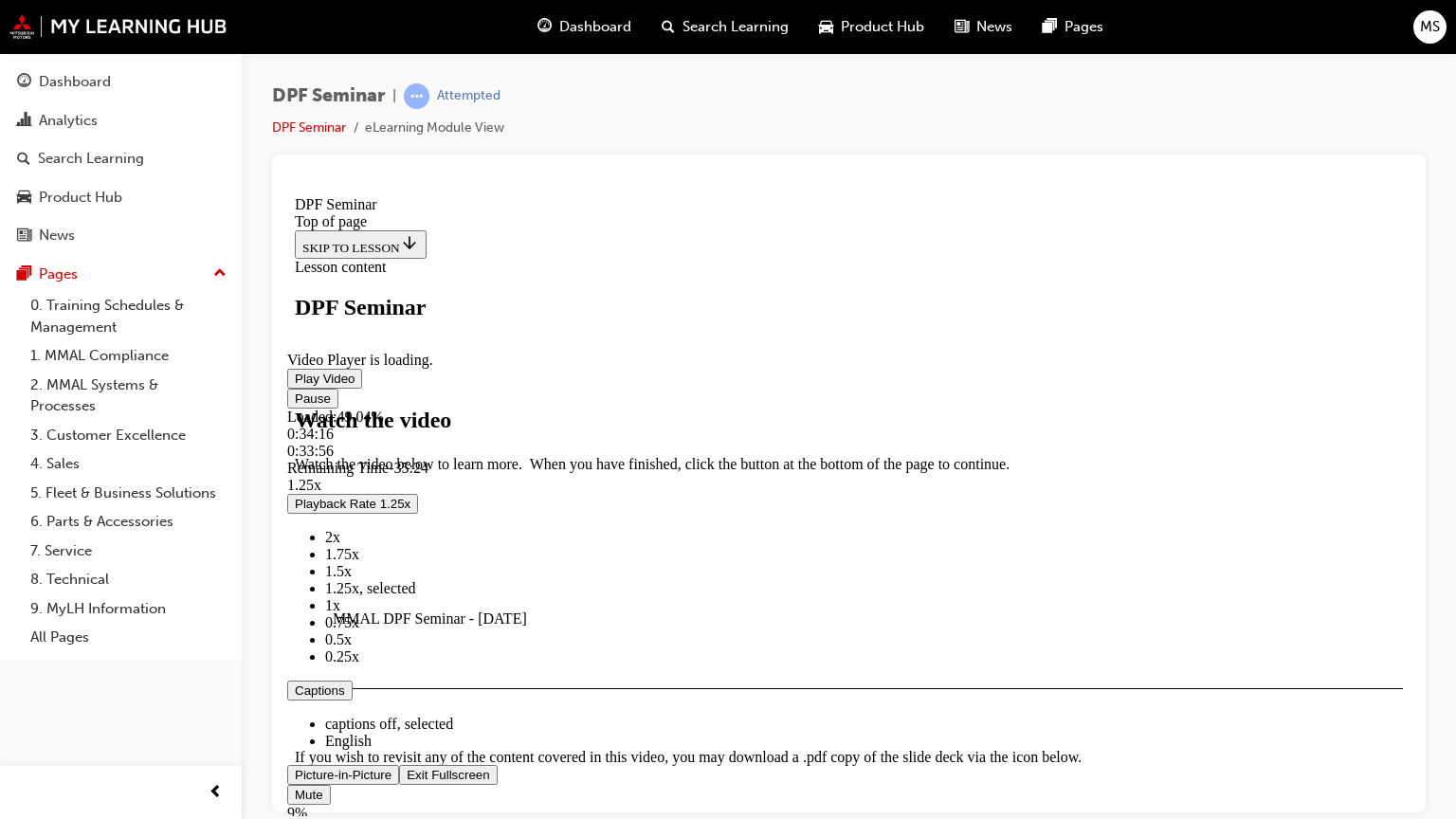 click on "0:33:56" at bounding box center (562, 450) 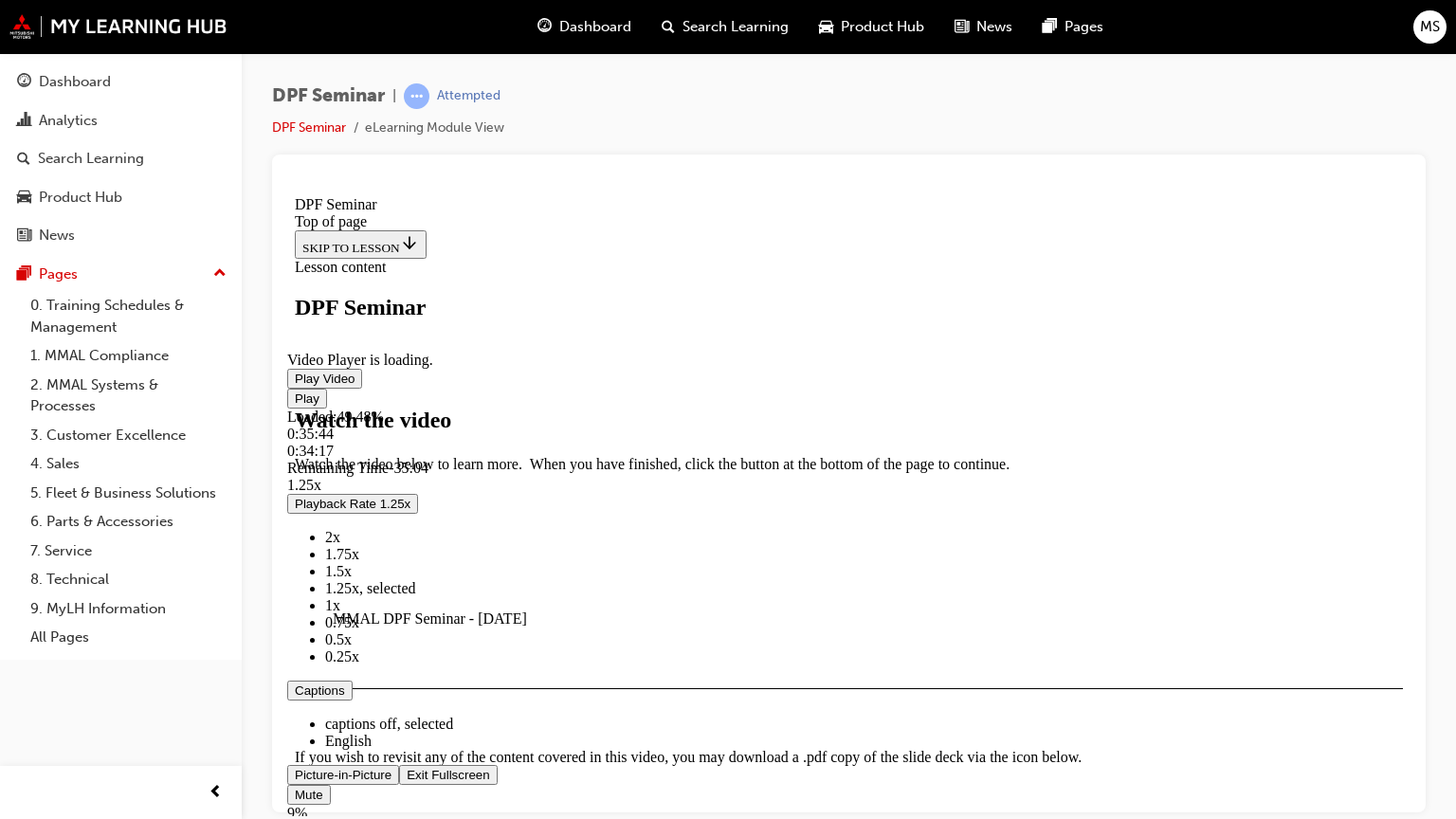 click on "Loaded :  49.48% 0:35:44 0:34:17" at bounding box center [848, 433] 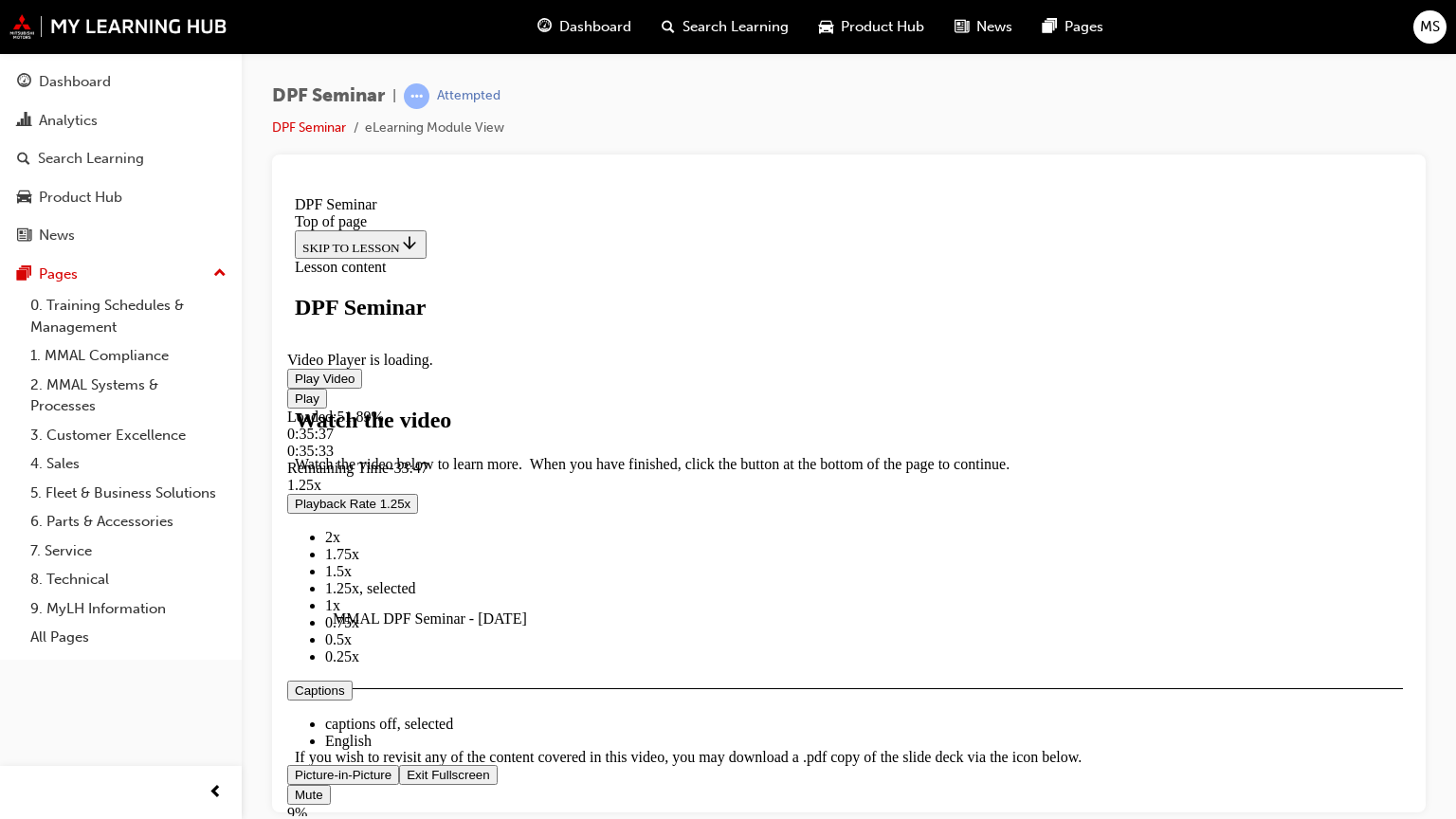 click on "0:35:33" at bounding box center [575, 450] 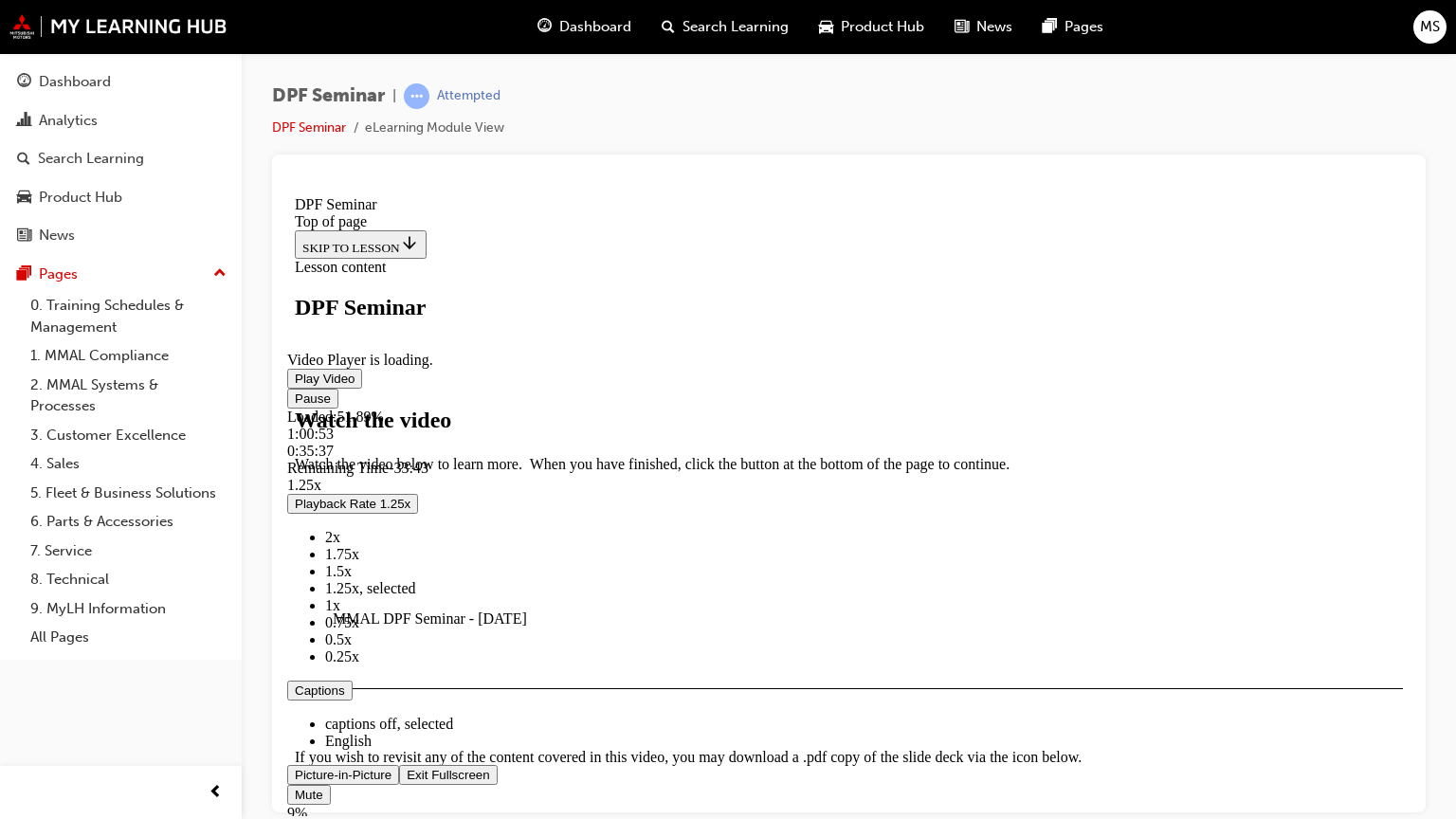 click on "1x" at bounding box center [333, 604] 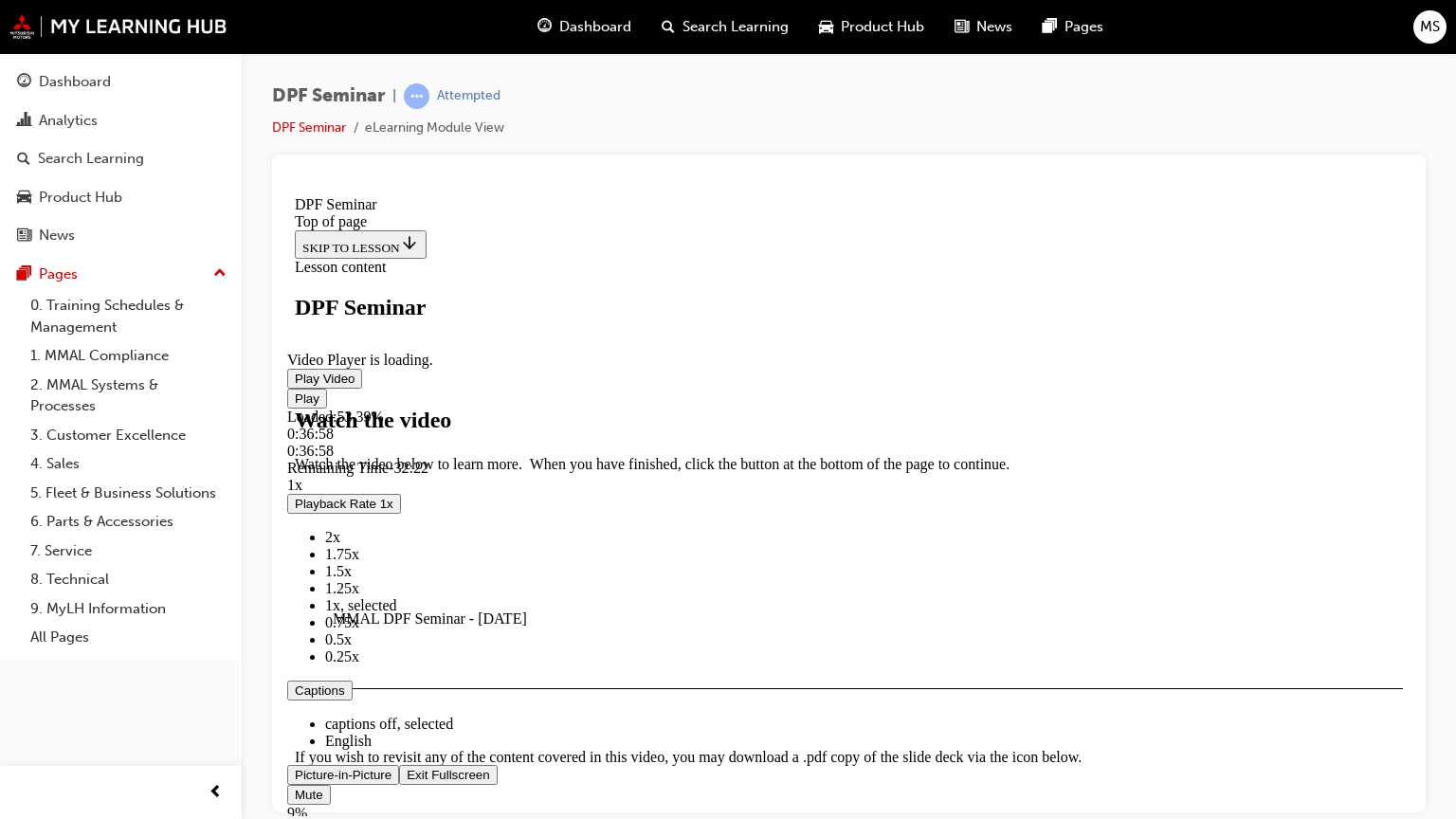 click on "0:36:58" at bounding box center [584, 450] 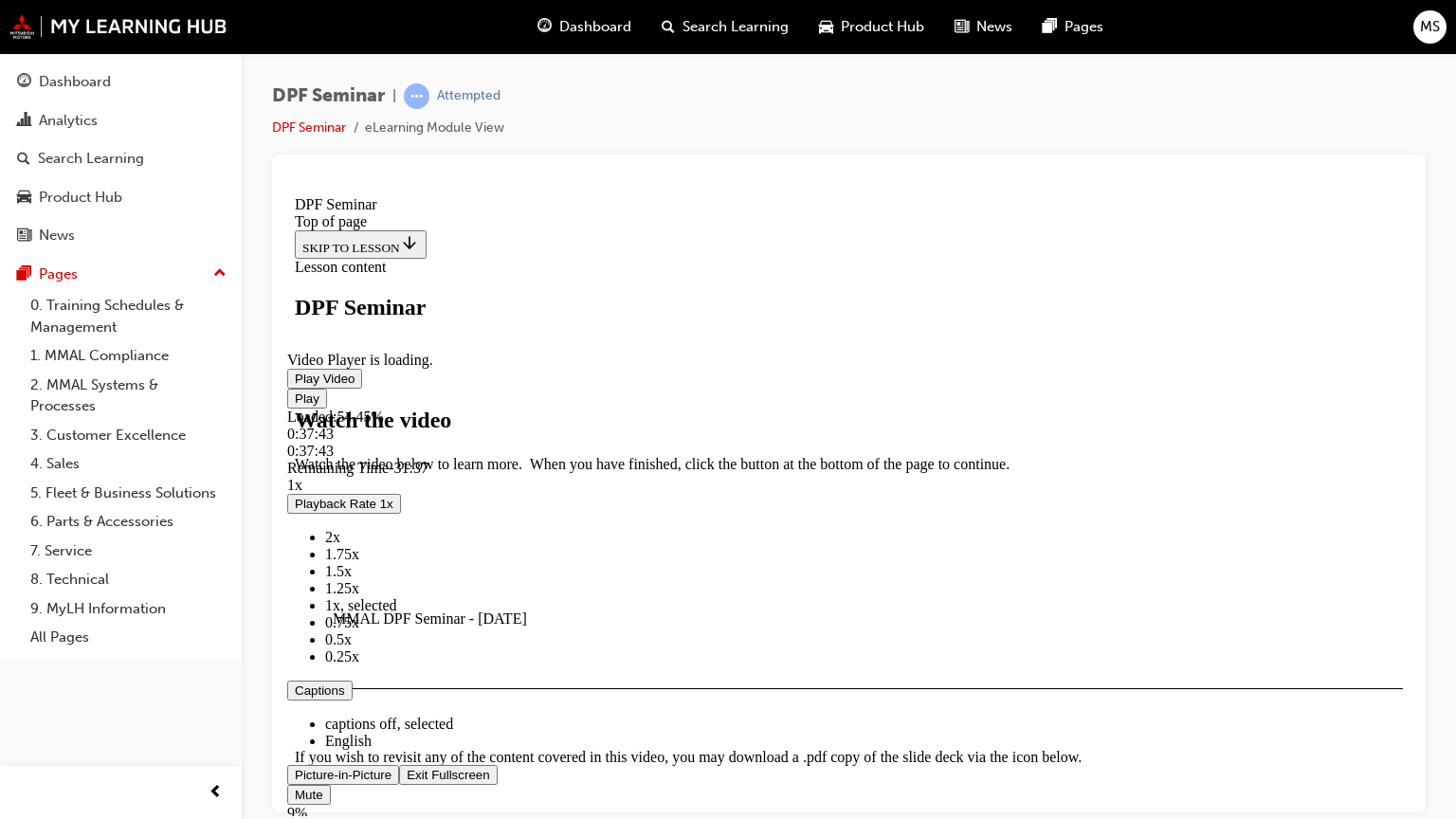 click on "Loaded :  54.45% 0:37:43 0:37:43" at bounding box center (848, 433) 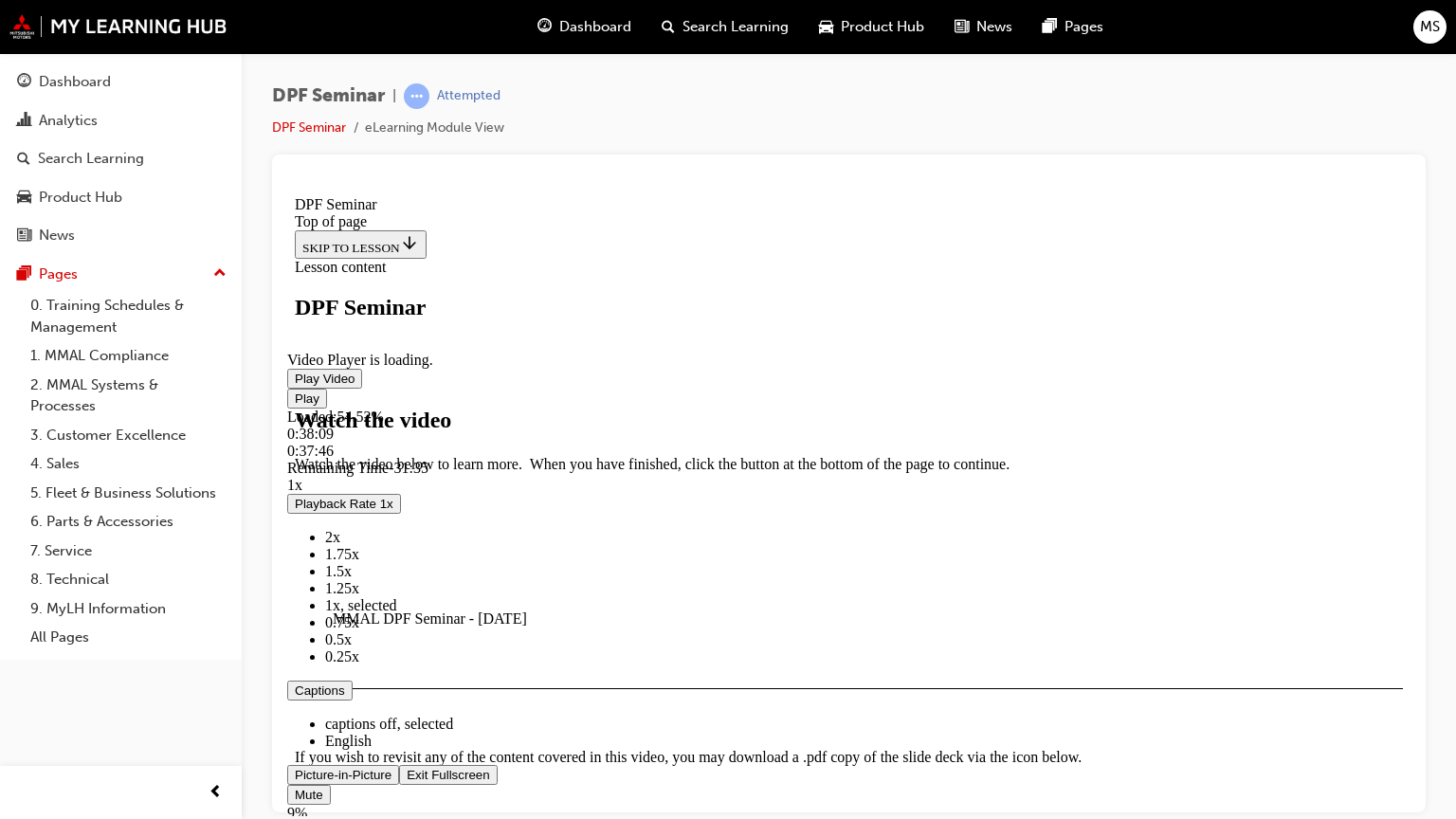 click on "0:37:46" at bounding box center [592, 450] 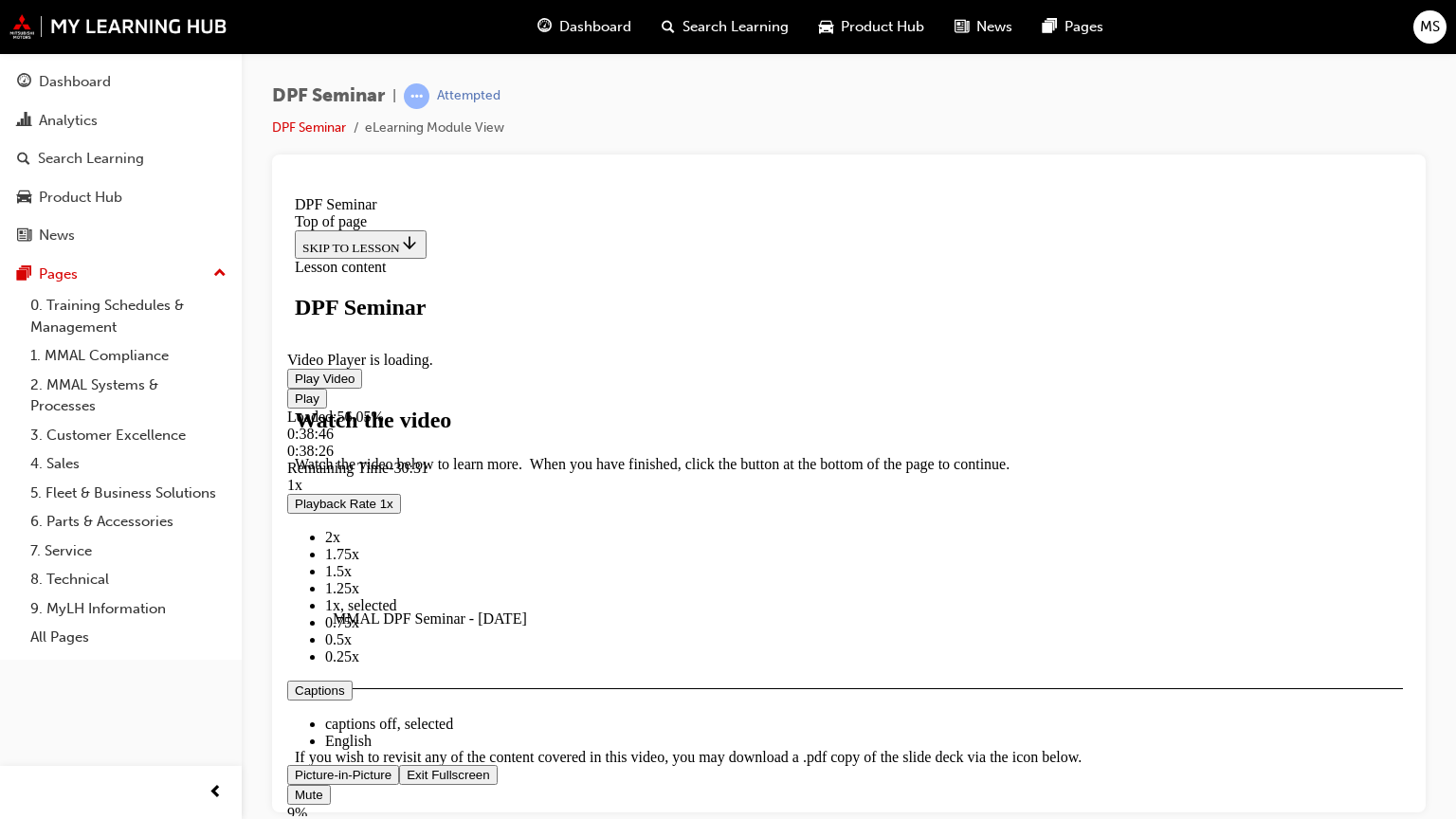 click on "0:38:26" at bounding box center [602, 450] 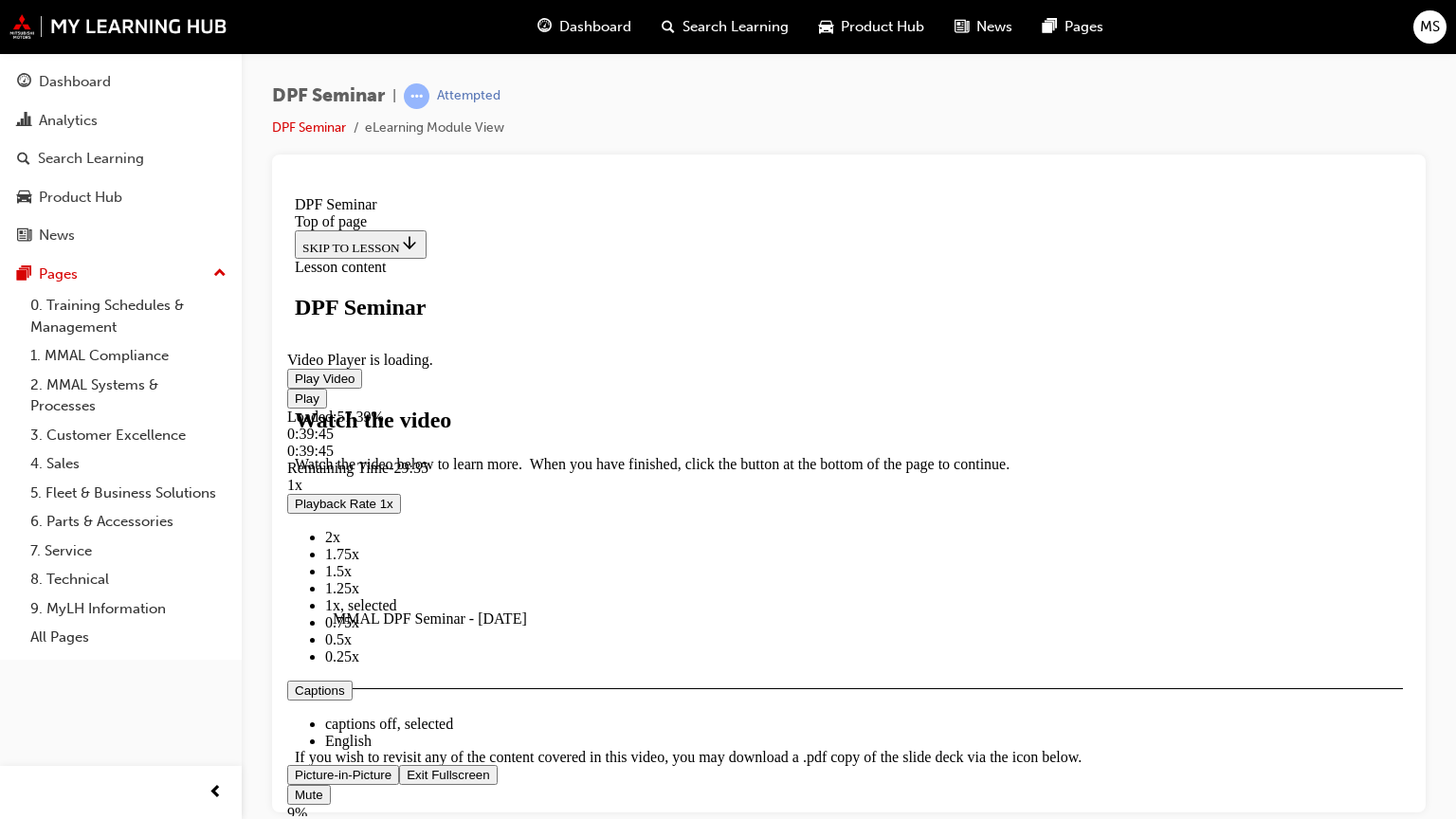 click on "0:39:45" at bounding box center (608, 450) 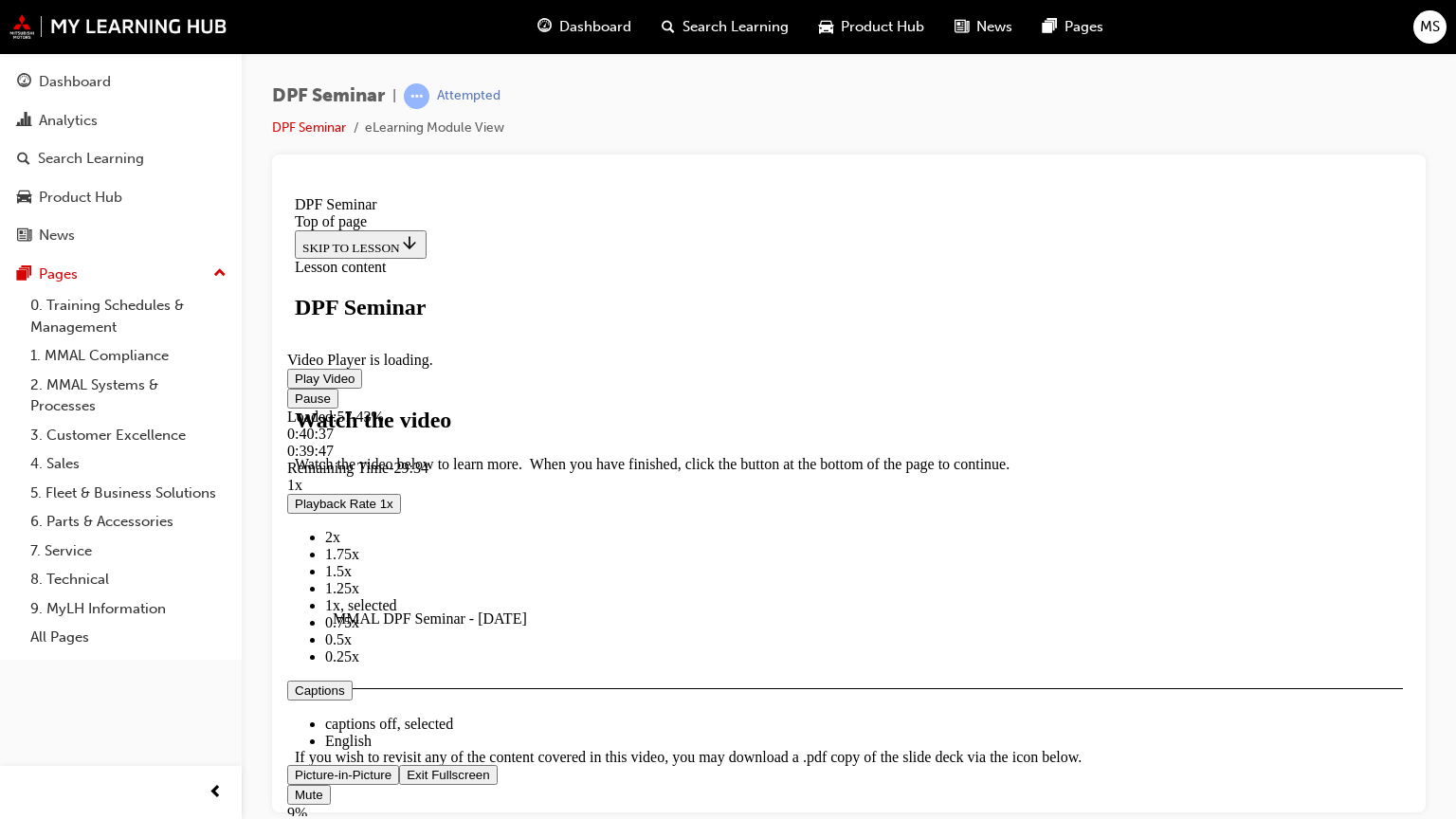 click on "Loaded :  57.43% 0:40:37 0:39:47" at bounding box center (848, 433) 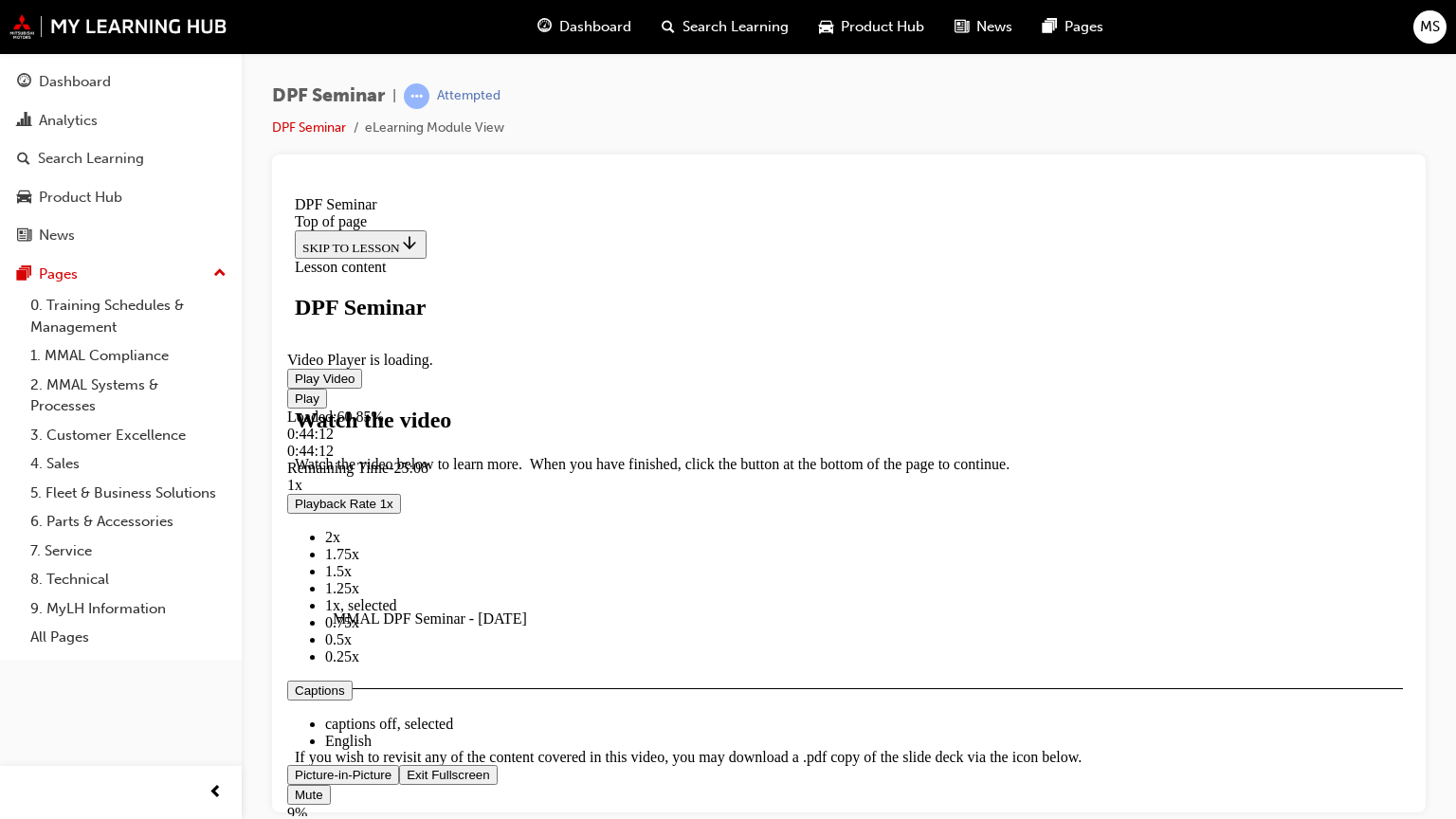 click on "Loaded :  60.85% 0:44:12 0:44:12" at bounding box center [848, 433] 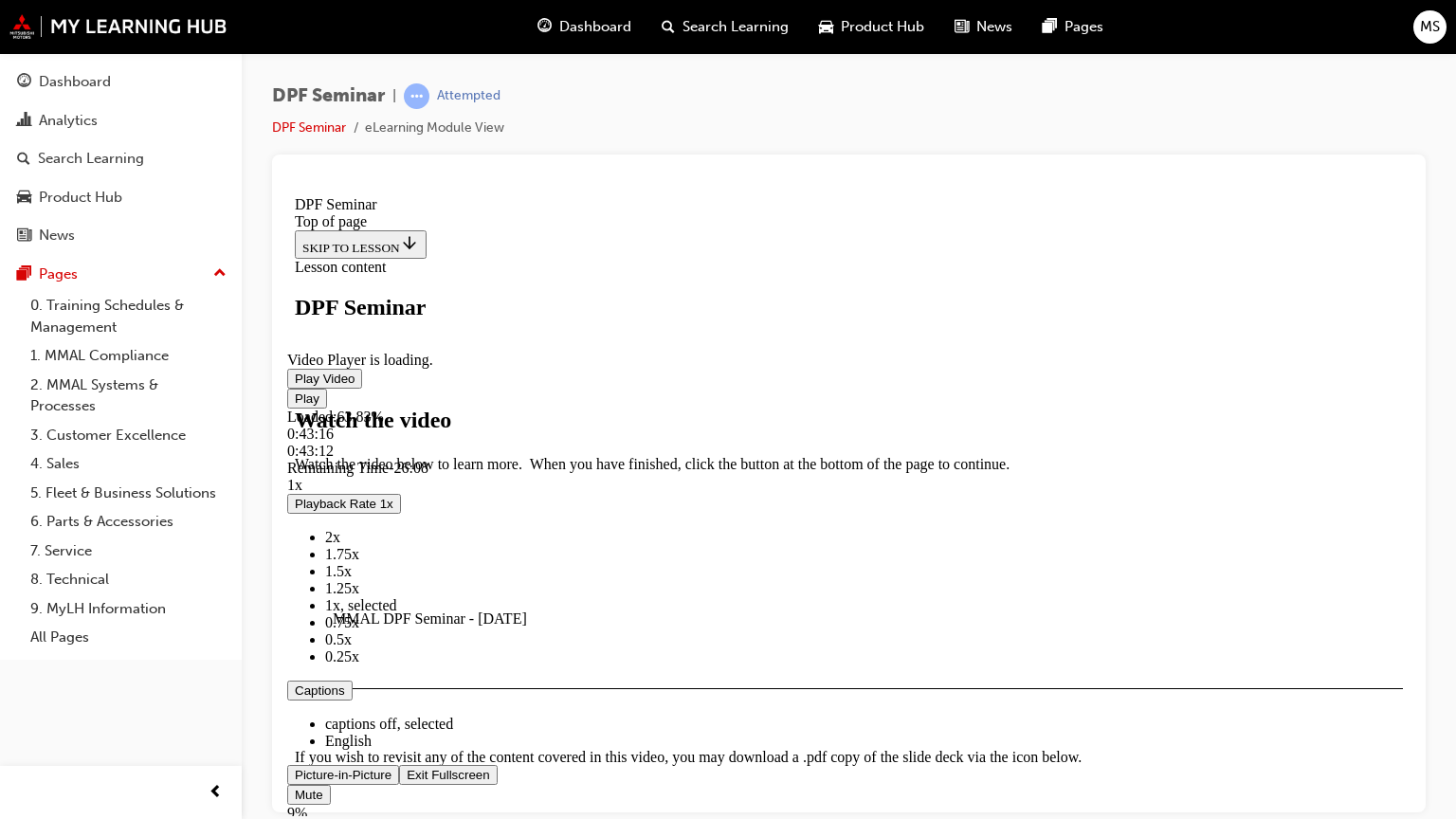 click on "0:43:12" at bounding box center (646, 450) 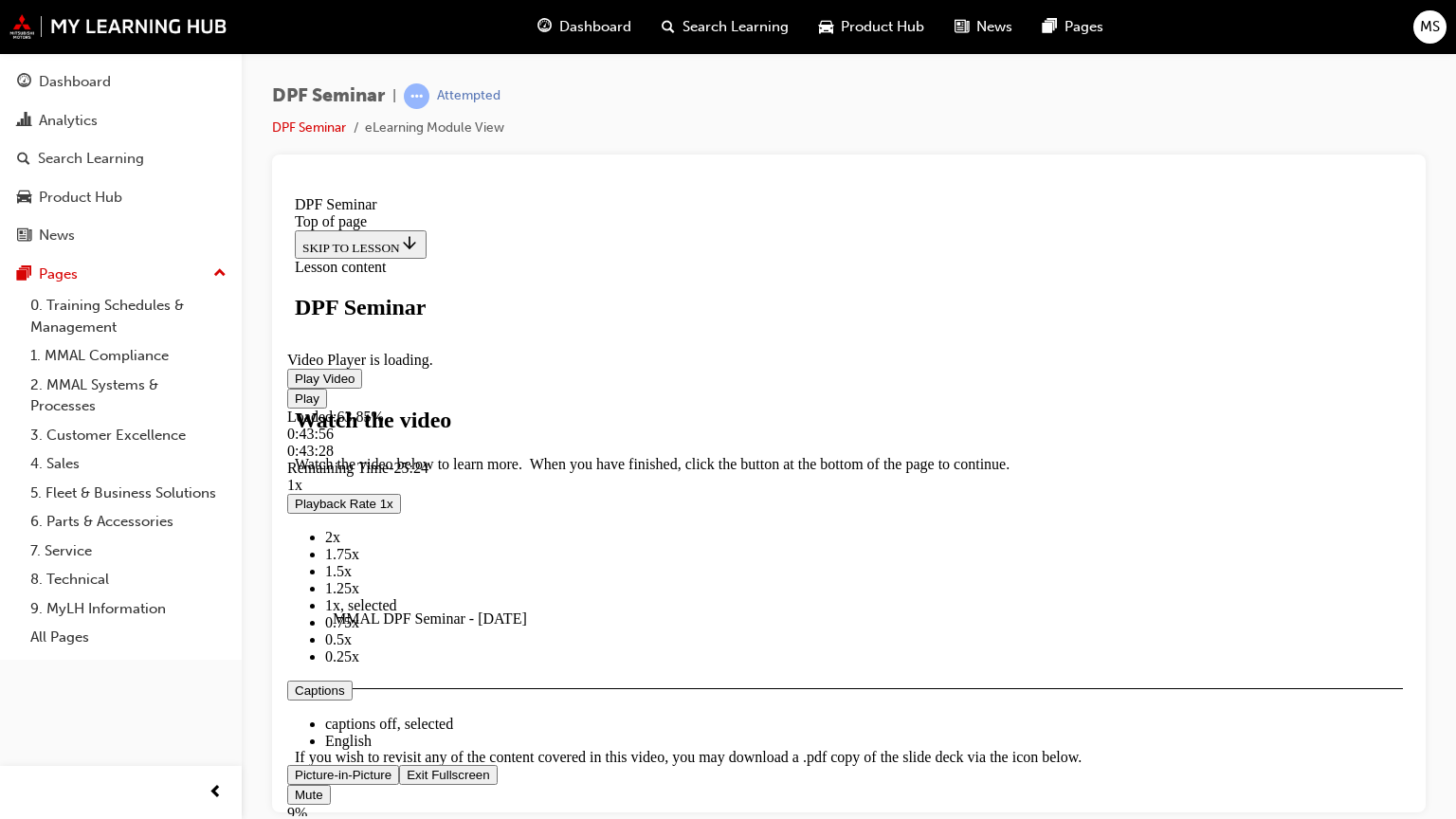 click on "Loaded :  63.85% 0:43:56 0:43:28" at bounding box center [848, 433] 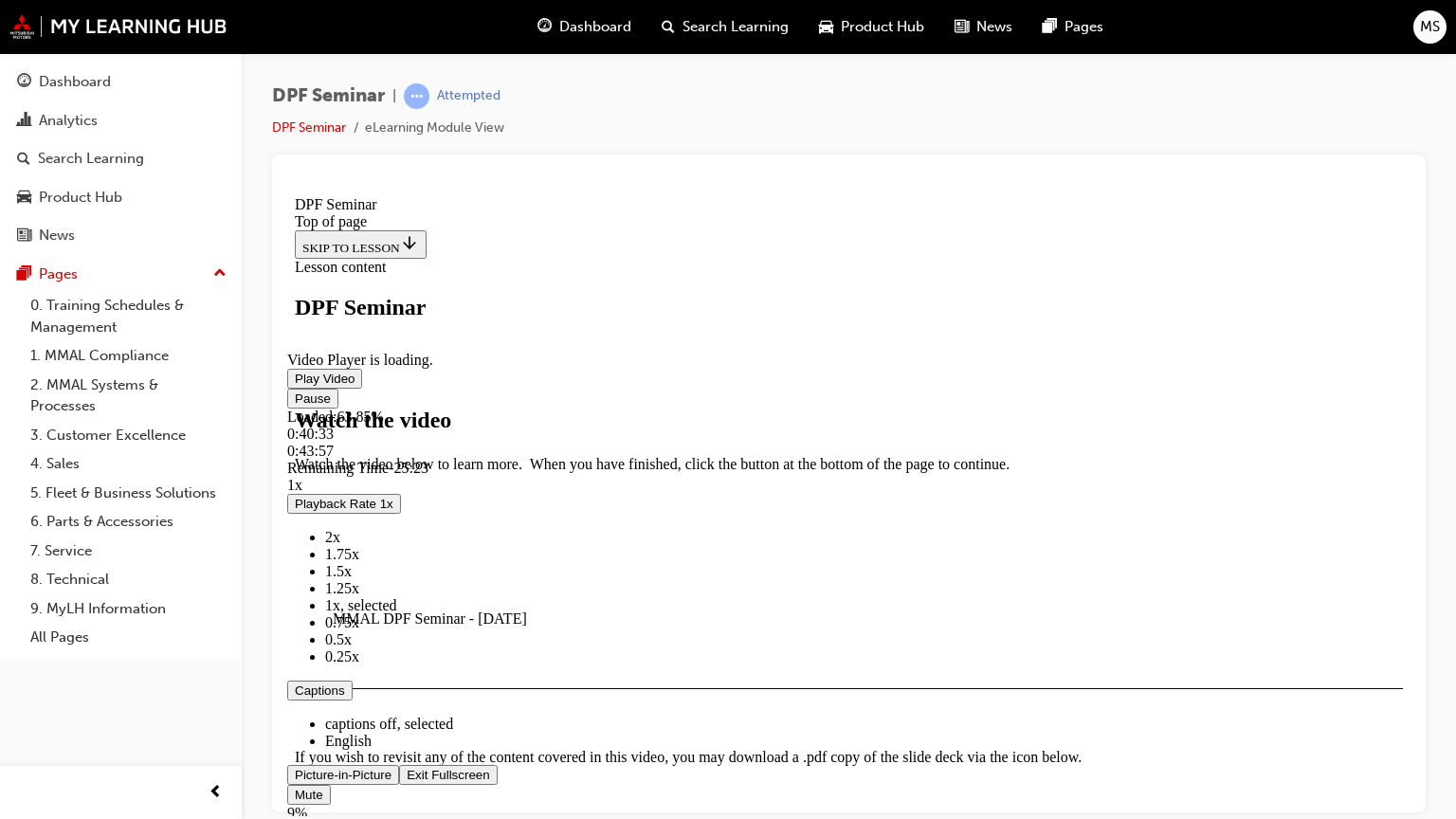click at bounding box center (429, 259) 